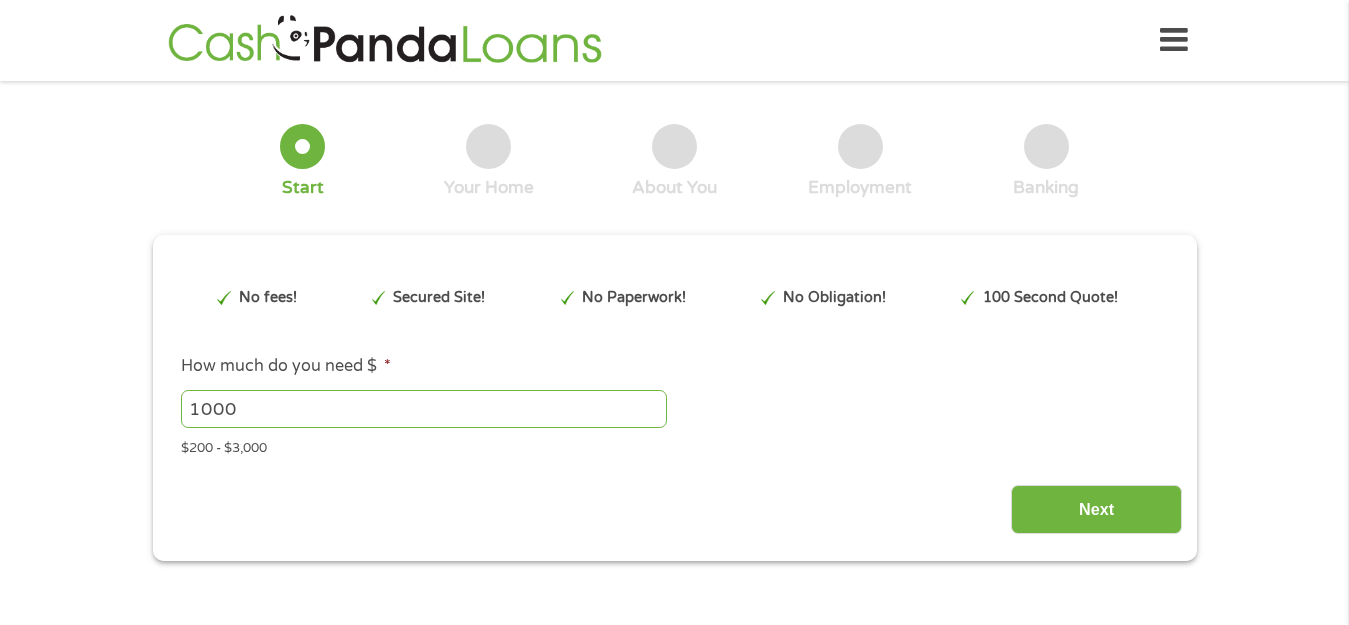 click on "1000" at bounding box center (424, 409) 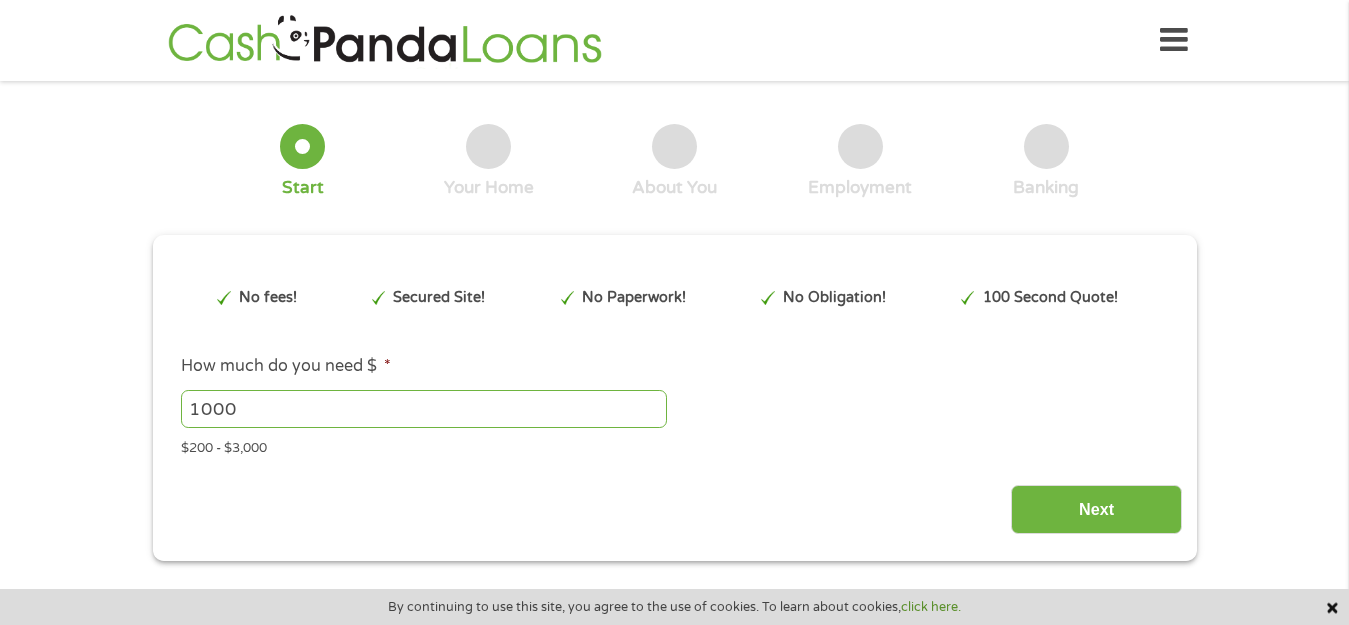 scroll, scrollTop: 0, scrollLeft: 0, axis: both 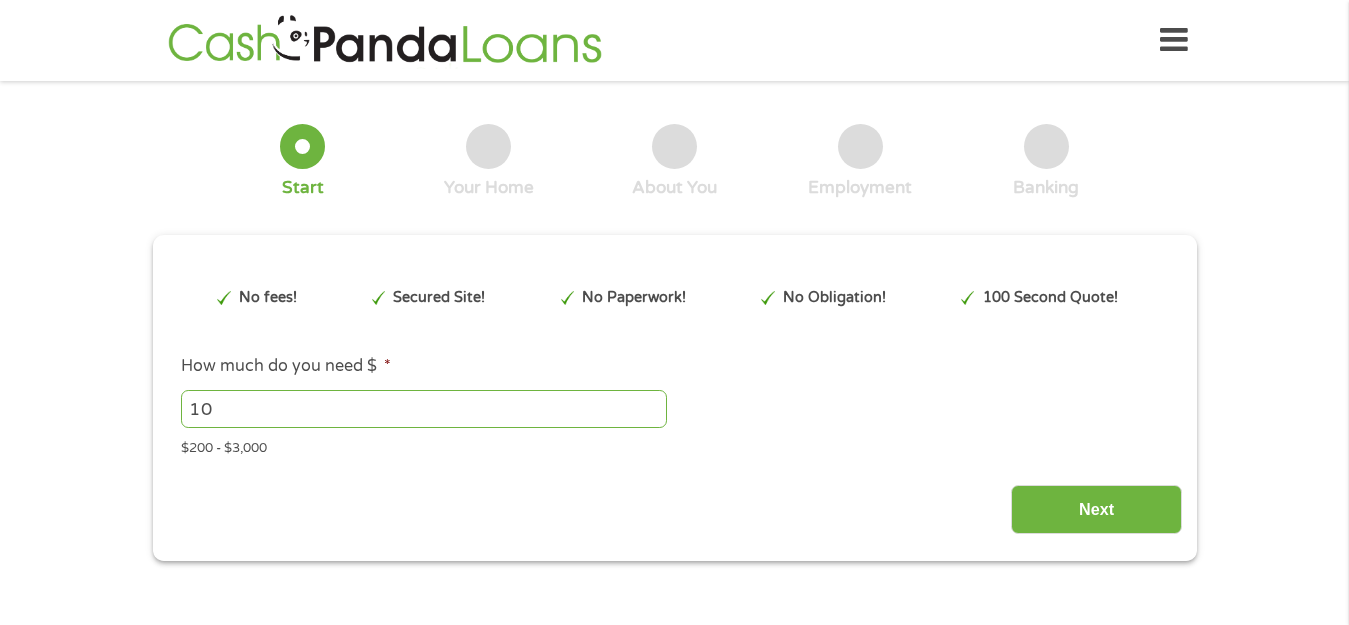 type on "1" 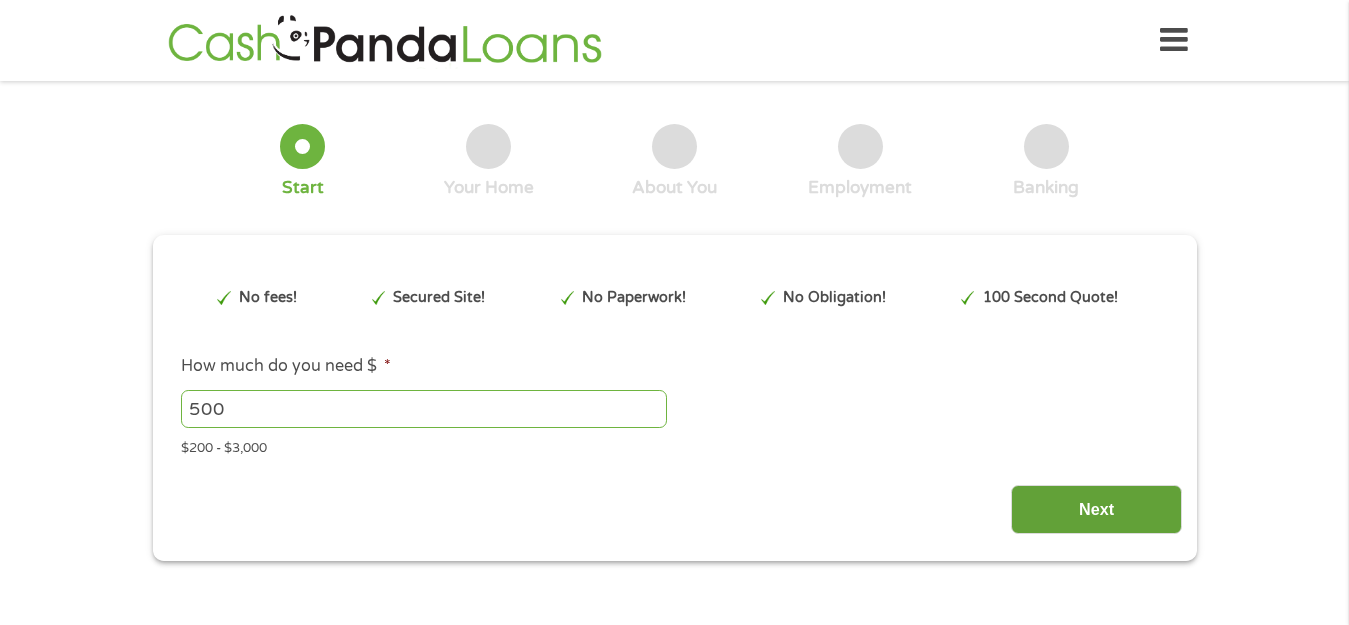 type on "500" 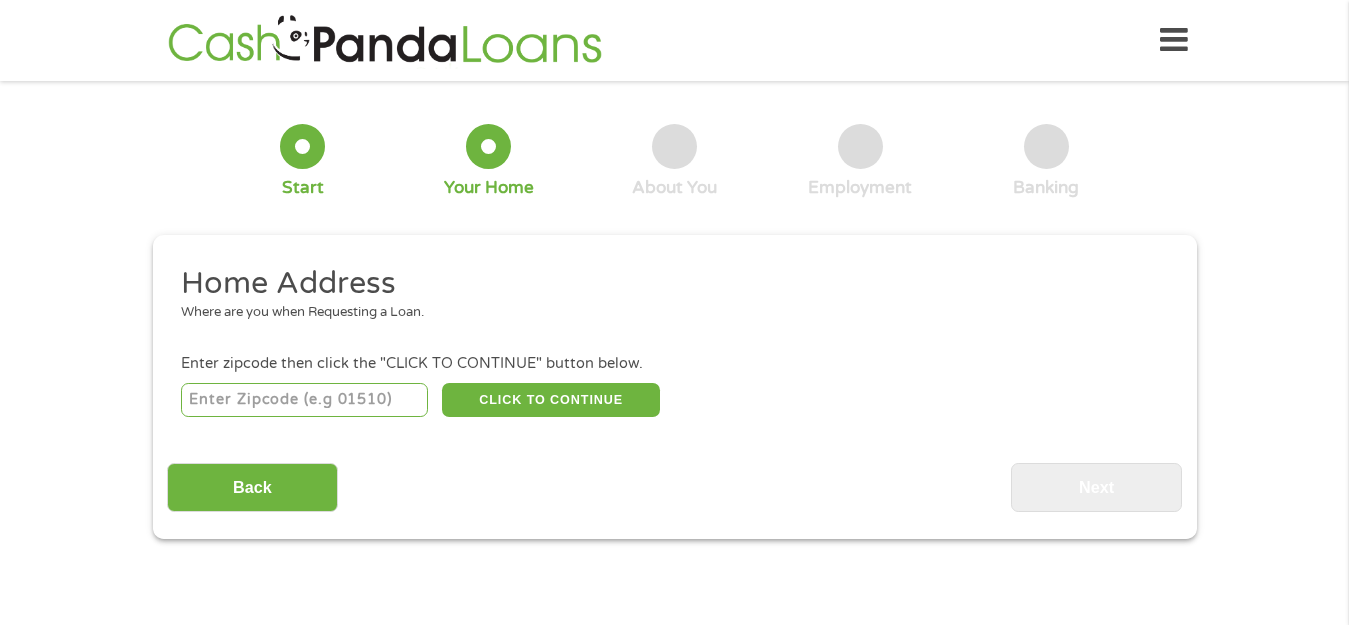 scroll, scrollTop: 6, scrollLeft: 0, axis: vertical 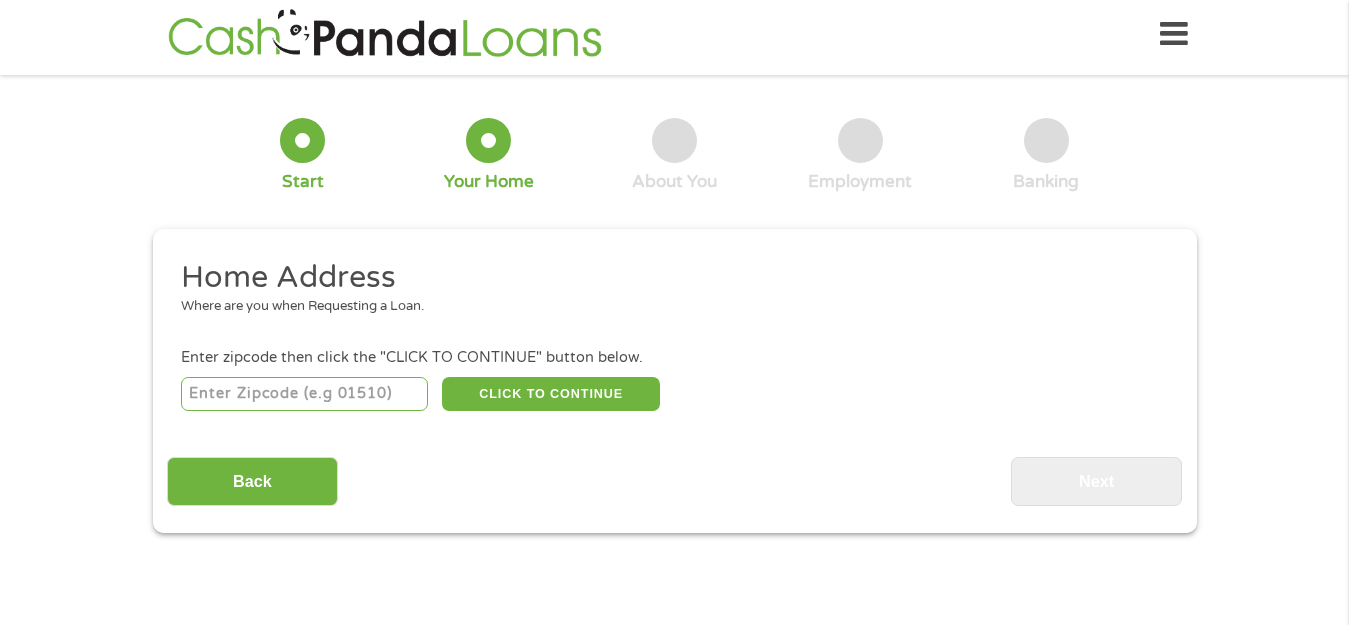 click at bounding box center (304, 394) 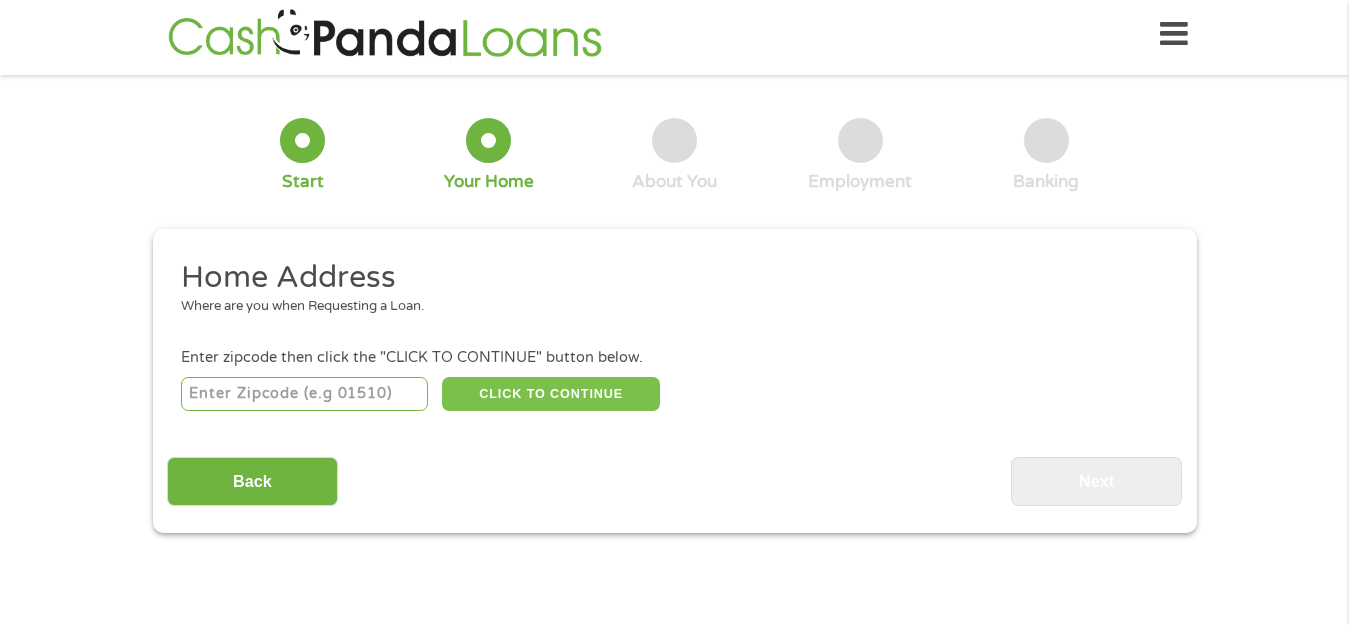 click on "CLICK TO CONTINUE" at bounding box center [551, 394] 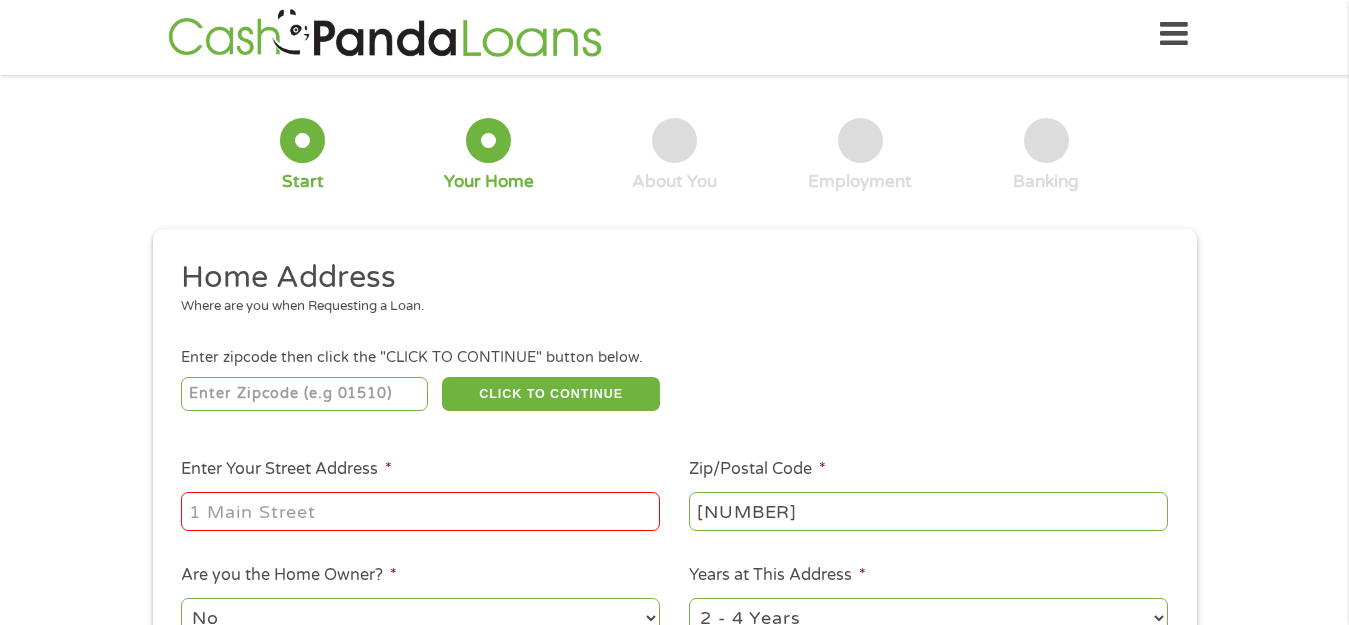 click on "Enter Your Street Address *" at bounding box center (420, 511) 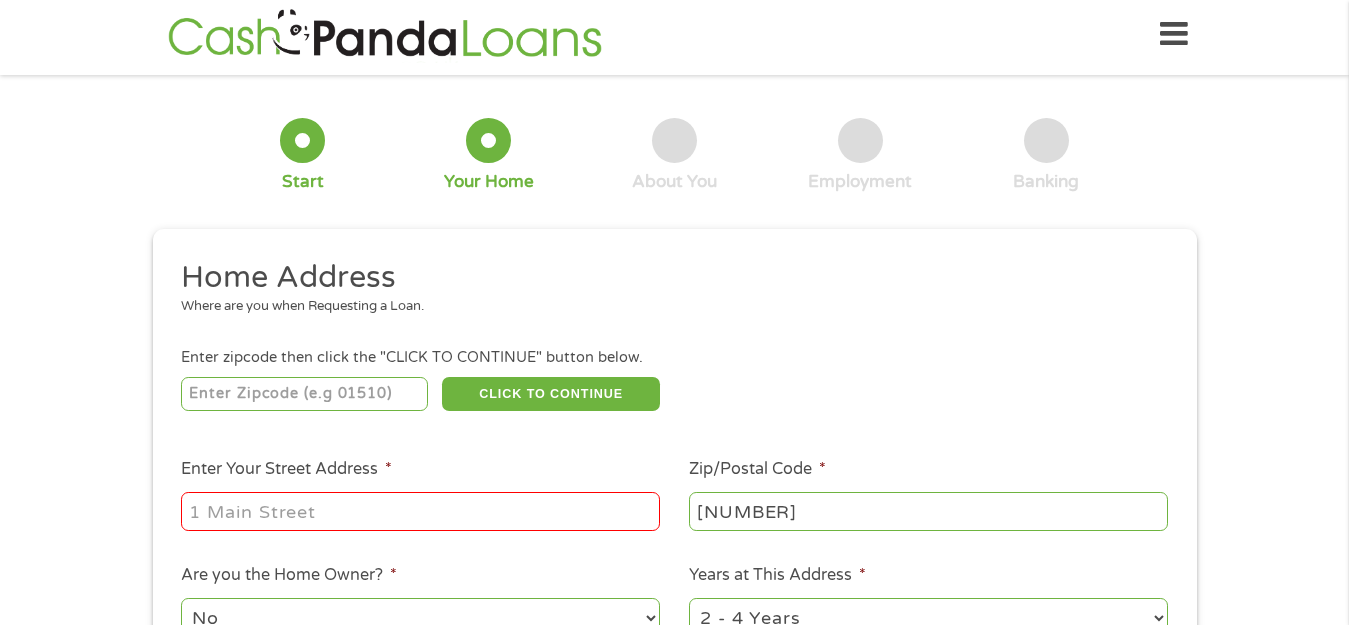 type on "[NUMBER] [STREET]" 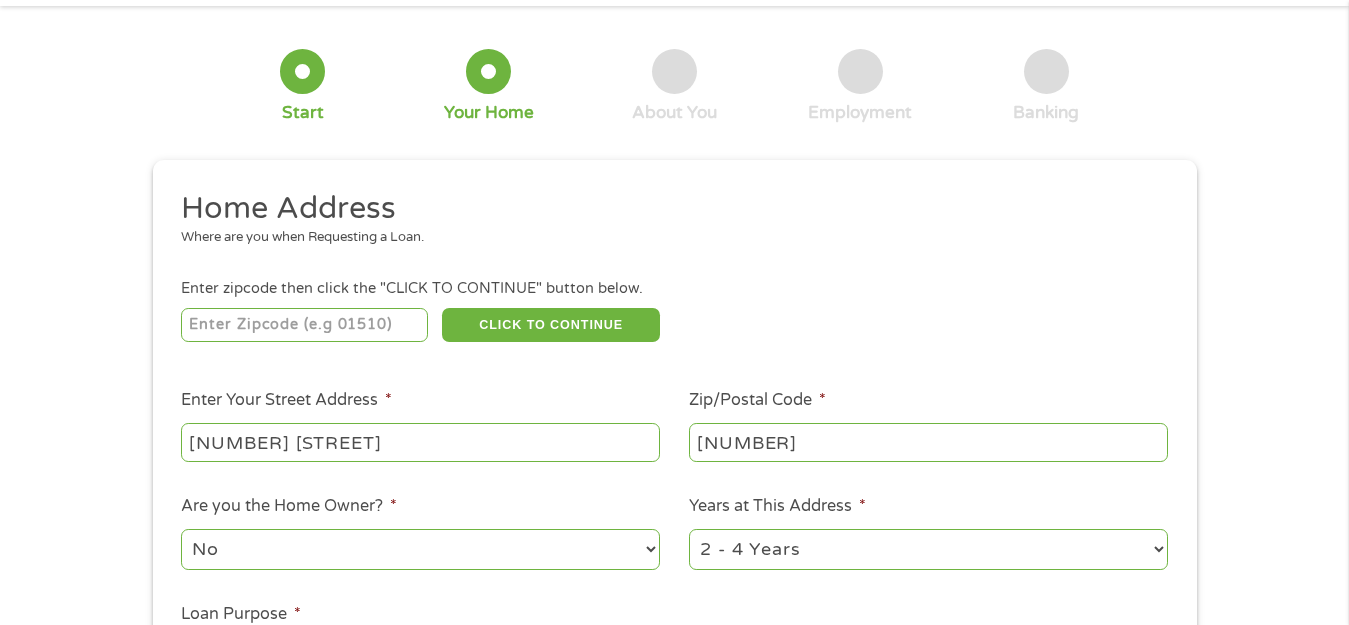 scroll, scrollTop: 206, scrollLeft: 0, axis: vertical 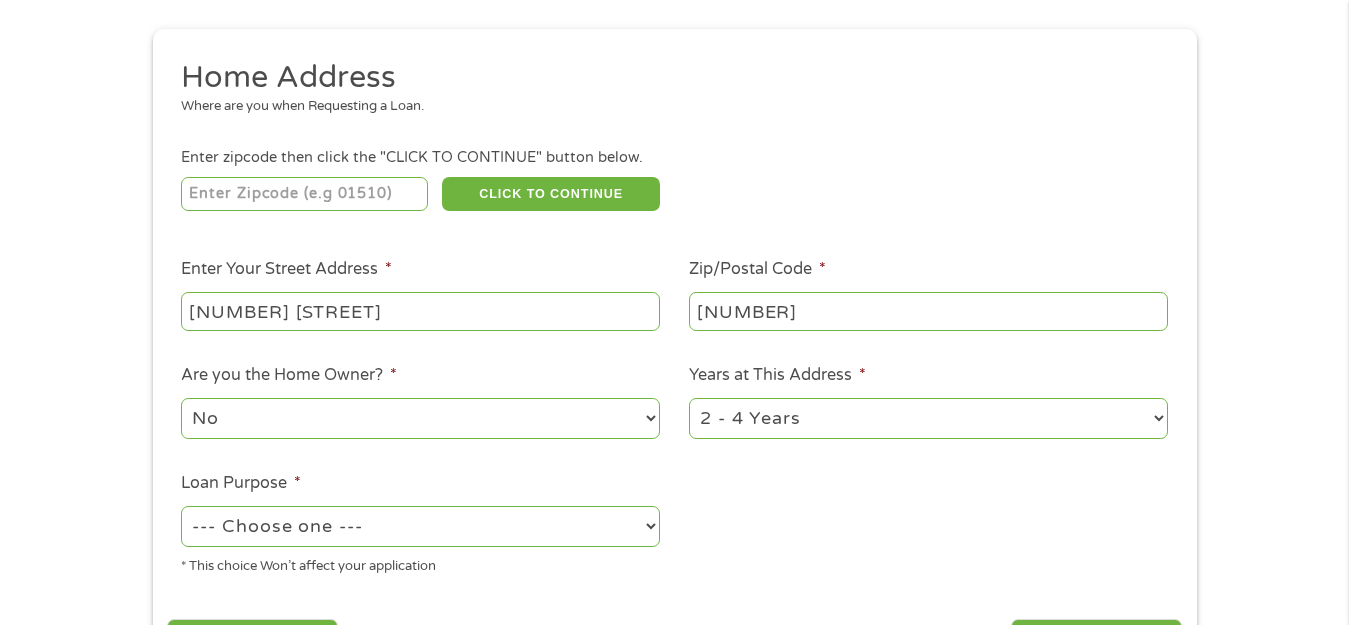 click on "No Yes" at bounding box center [420, 418] 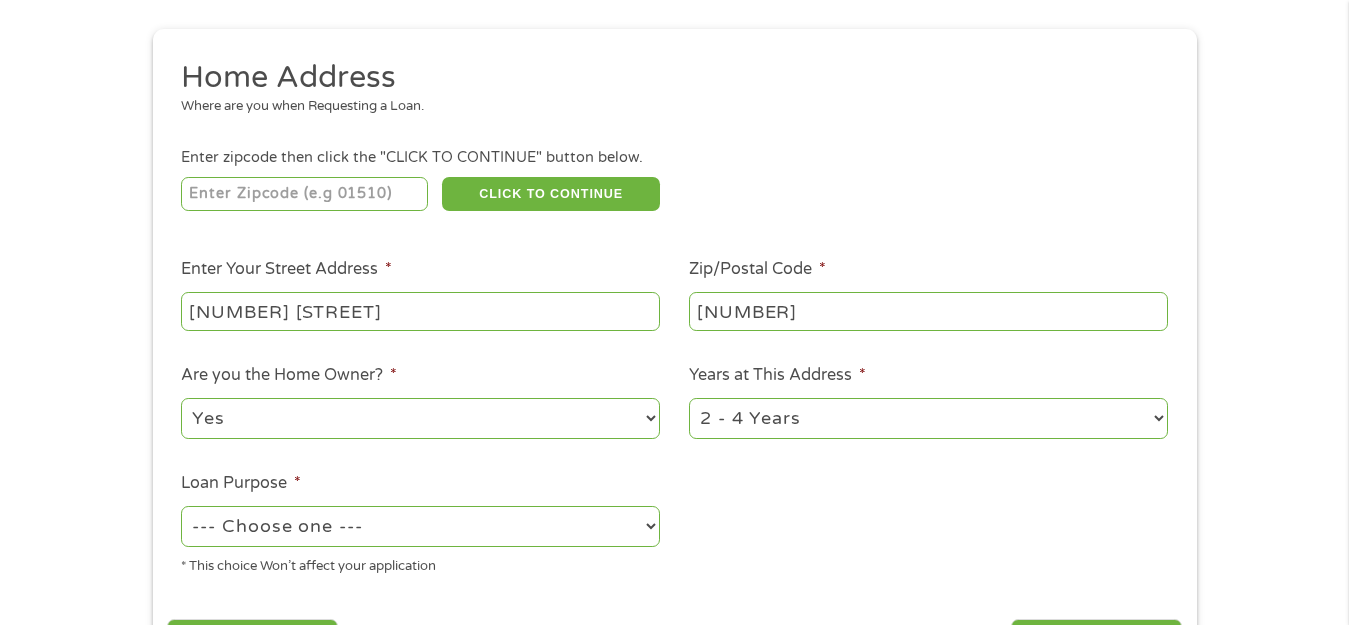 click on "No Yes" at bounding box center [420, 418] 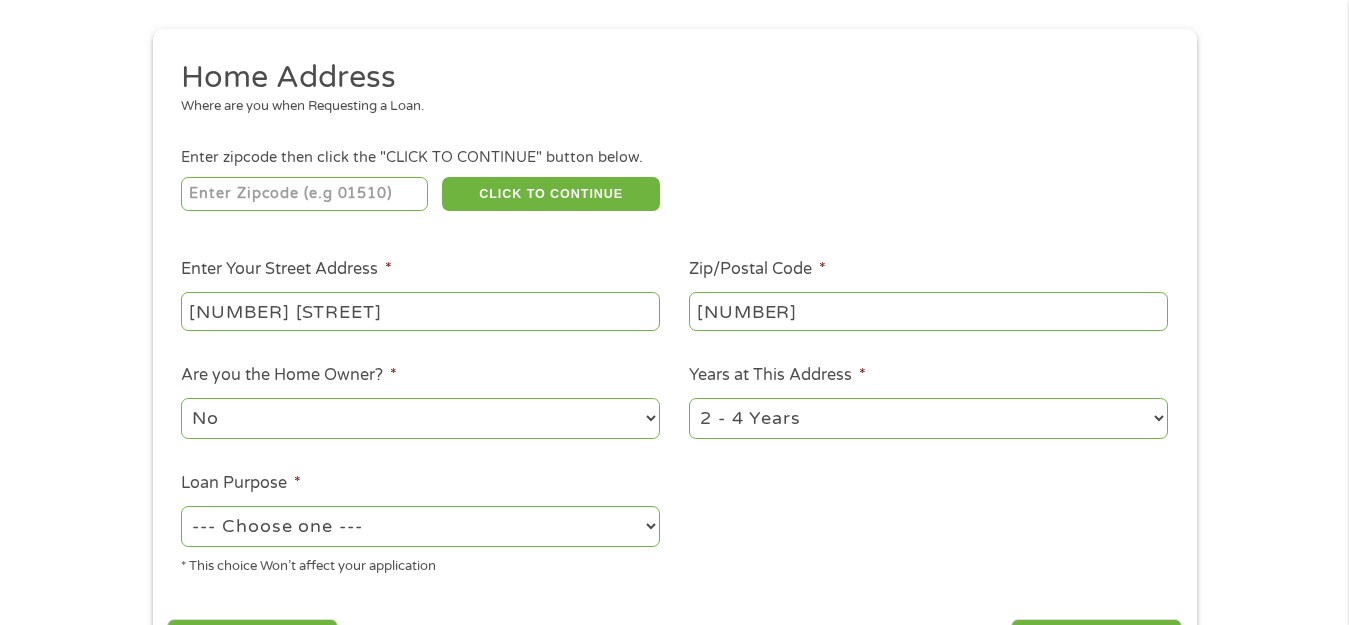 click on "No Yes" at bounding box center (420, 418) 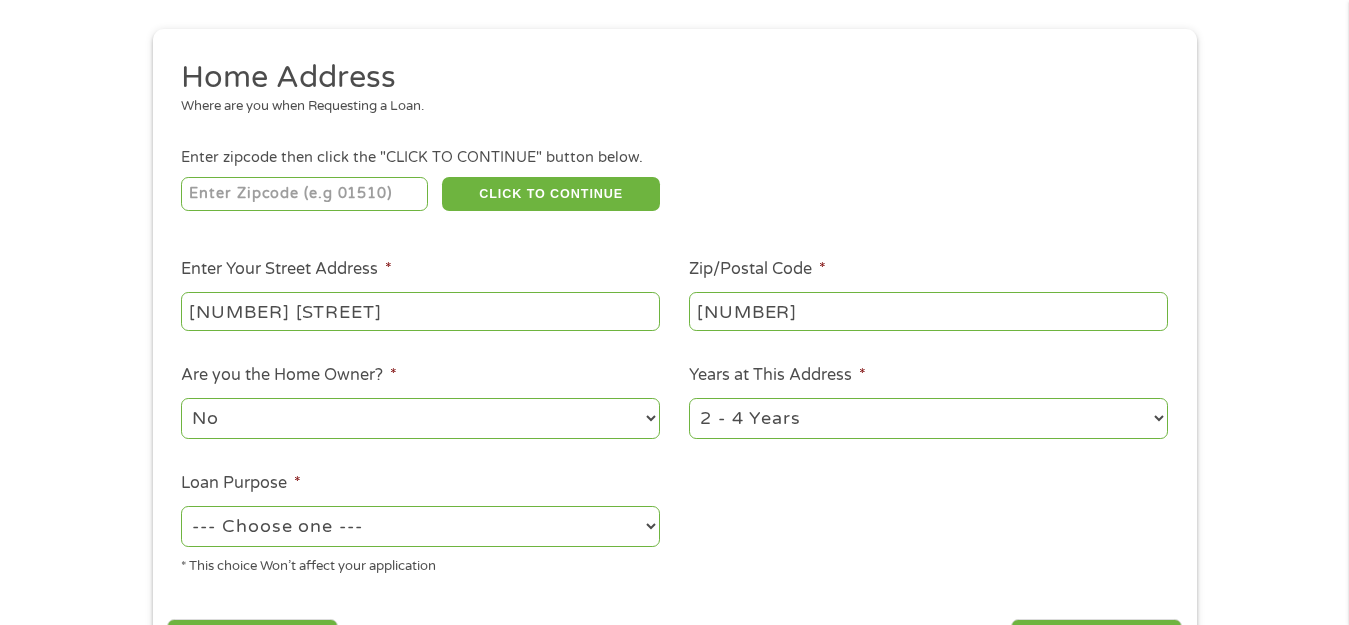 select on "60months" 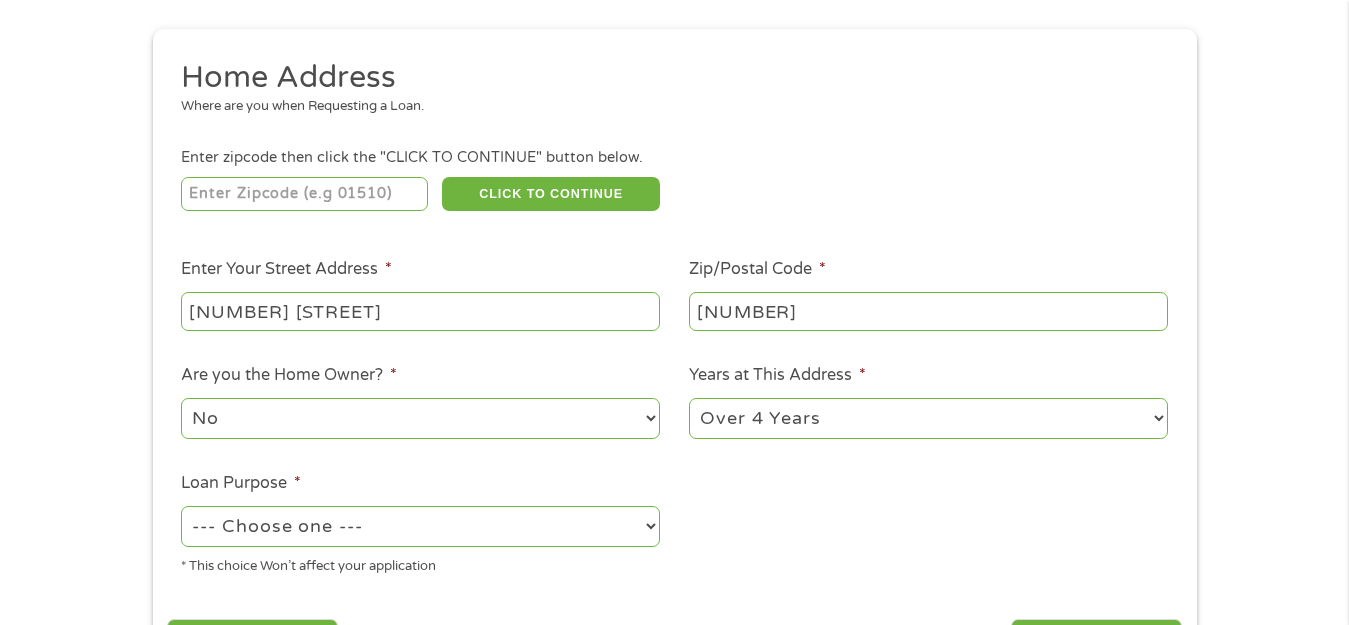 click on "1 Year or less 1 - 2 Years 2 - 4 Years Over 4 Years" at bounding box center (928, 418) 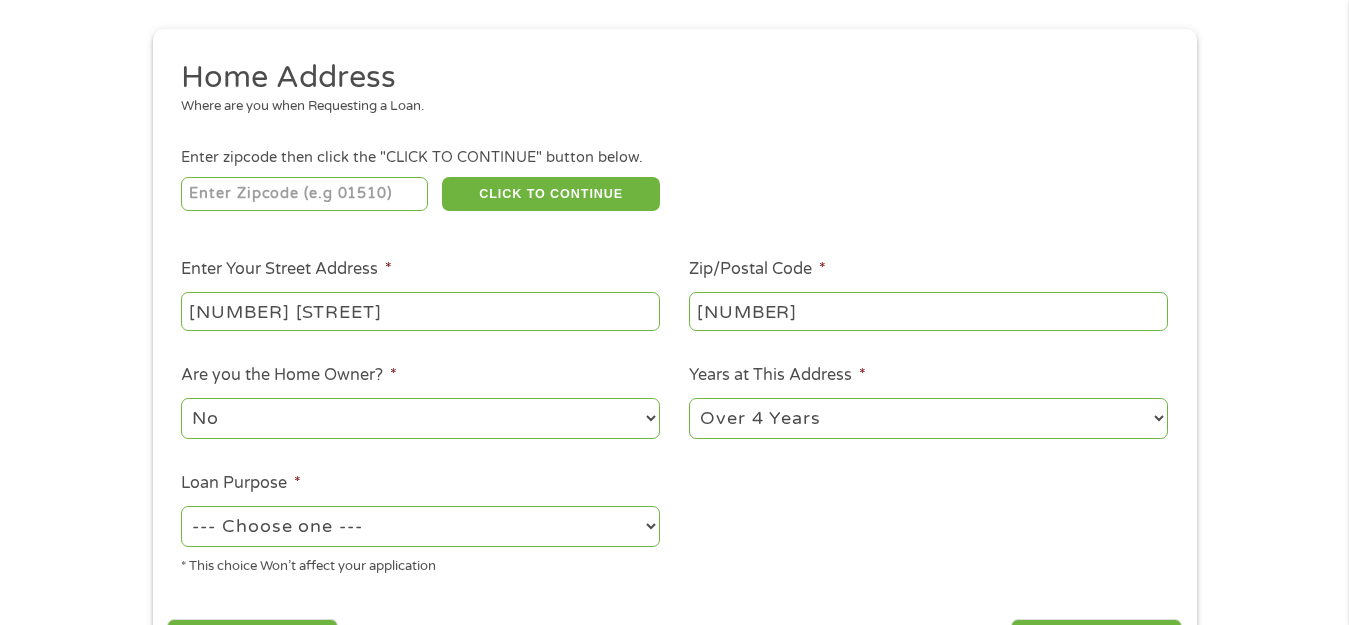click on "--- Choose one --- Pay Bills Debt Consolidation Home Improvement Major Purchase Car Loan Short Term Cash Medical Expenses Other" at bounding box center (420, 526) 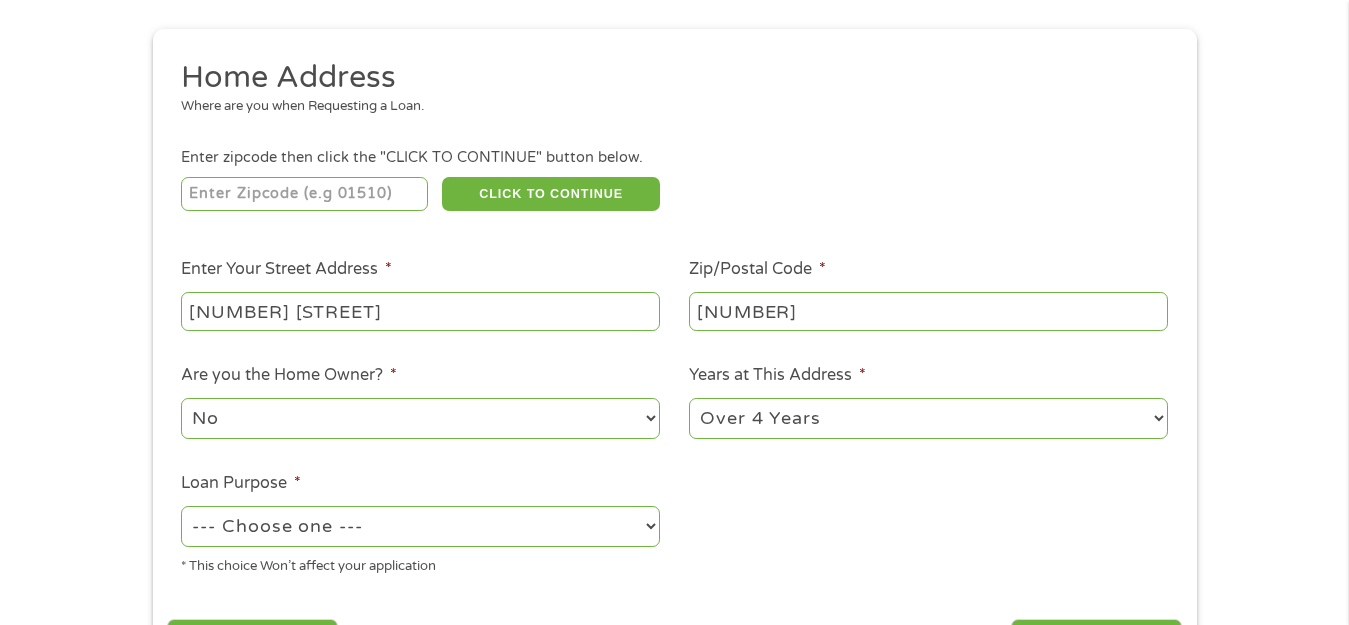 select on "paybills" 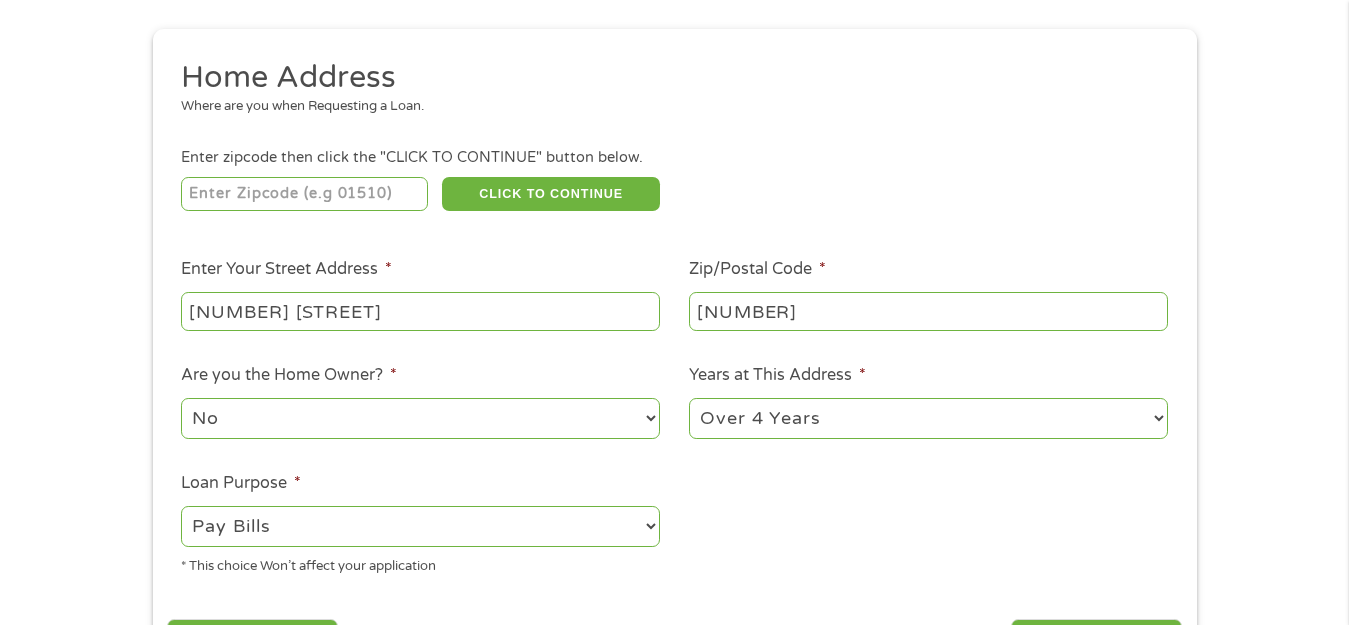 click on "--- Choose one --- Pay Bills Debt Consolidation Home Improvement Major Purchase Car Loan Short Term Cash Medical Expenses Other" at bounding box center (420, 526) 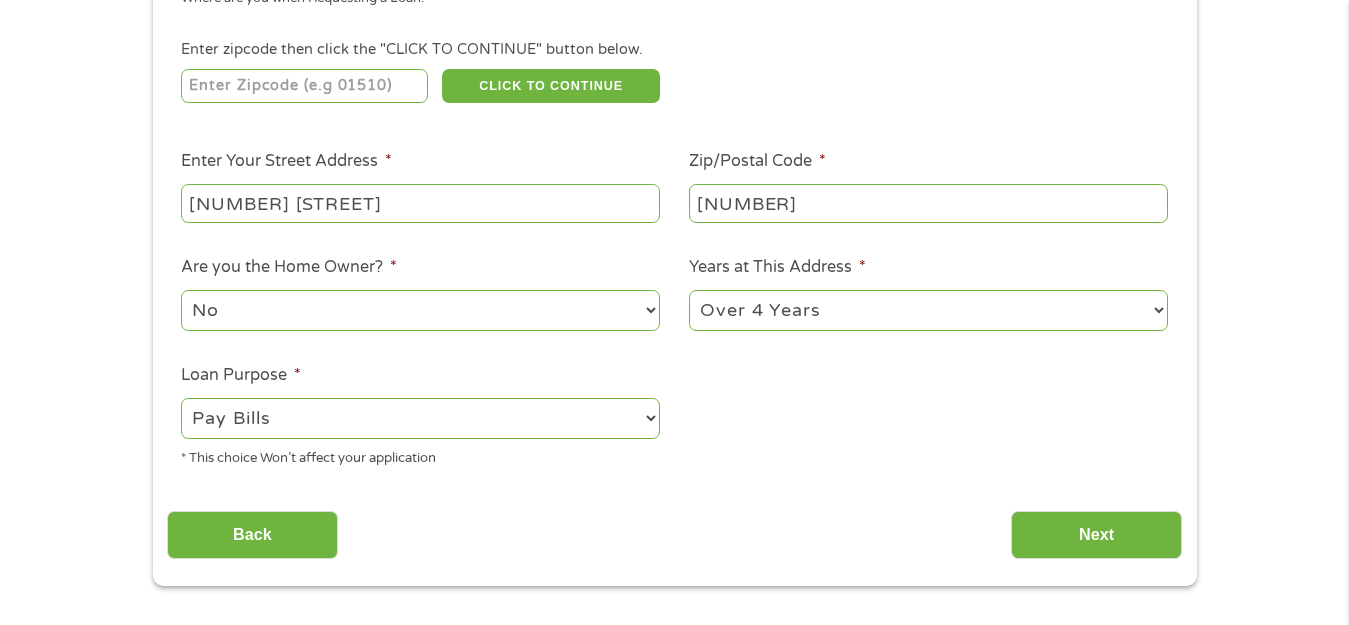 scroll, scrollTop: 406, scrollLeft: 0, axis: vertical 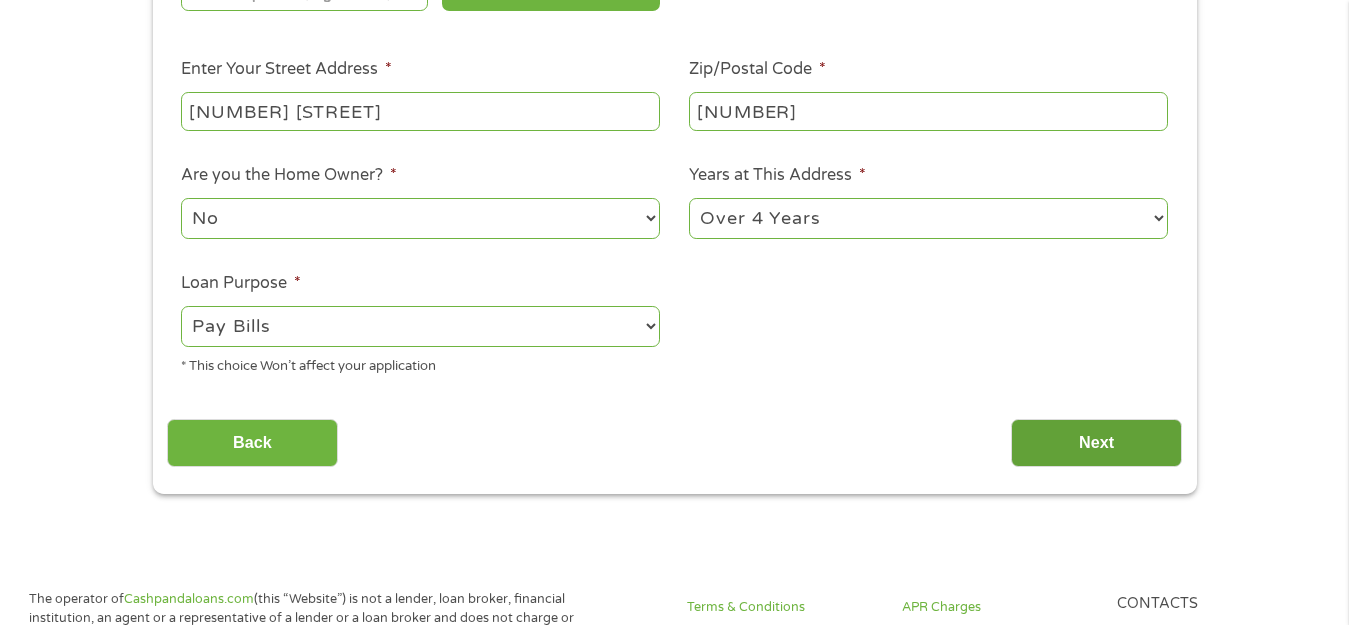 click on "Next" at bounding box center (1096, 443) 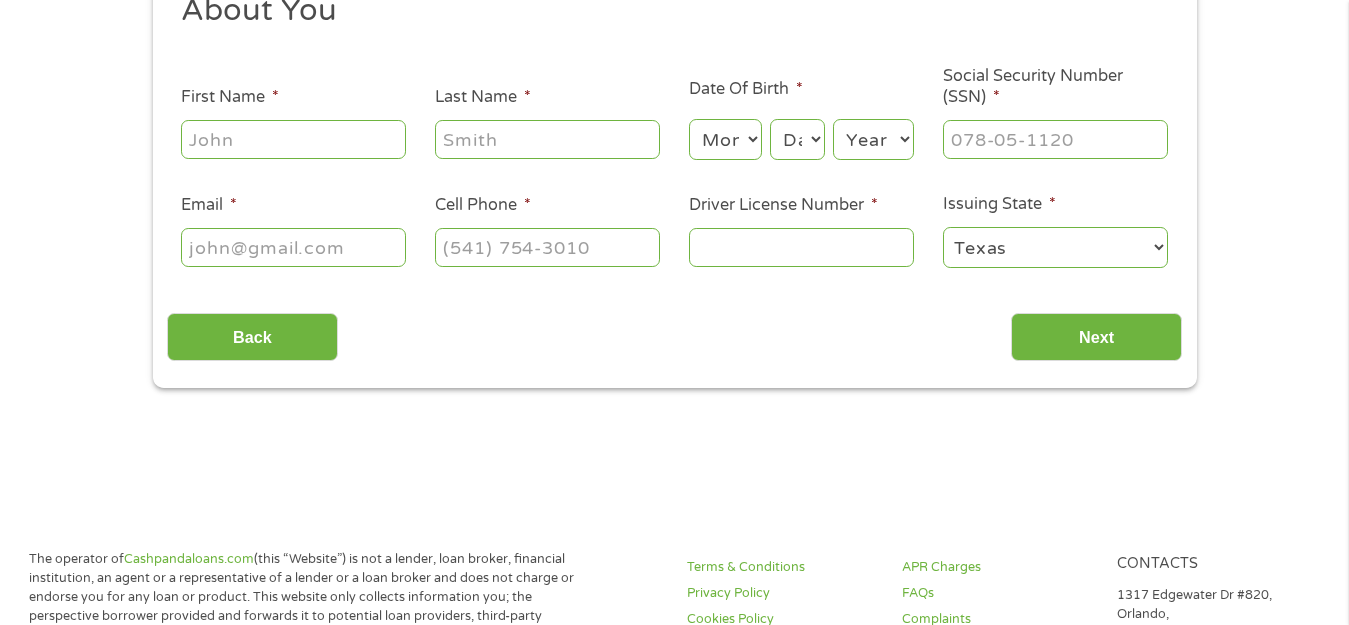 scroll, scrollTop: 0, scrollLeft: 0, axis: both 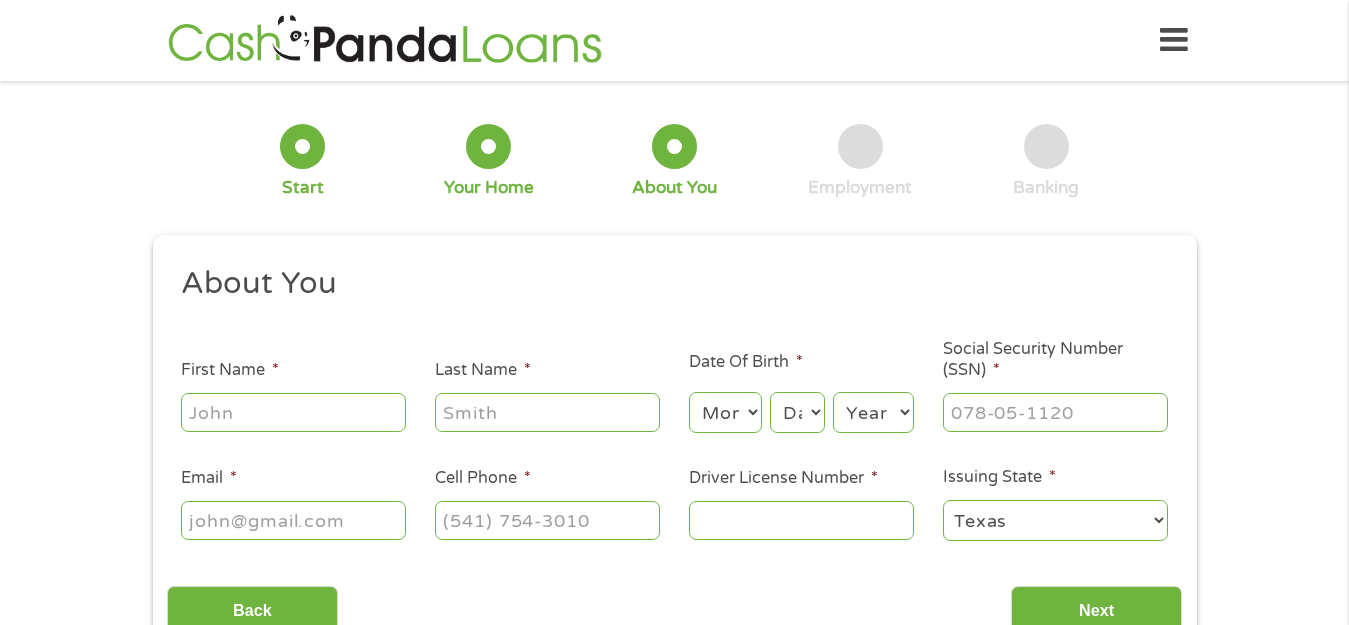 click on "First Name *" at bounding box center (293, 412) 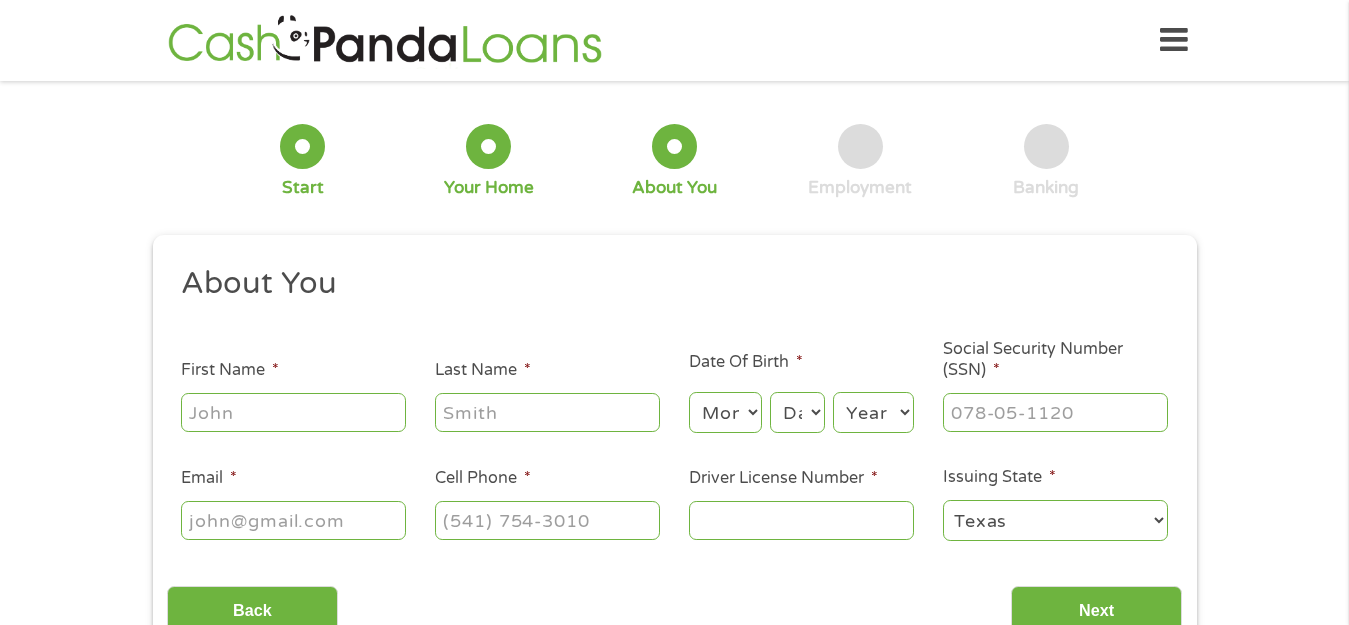 type on "[LAST]" 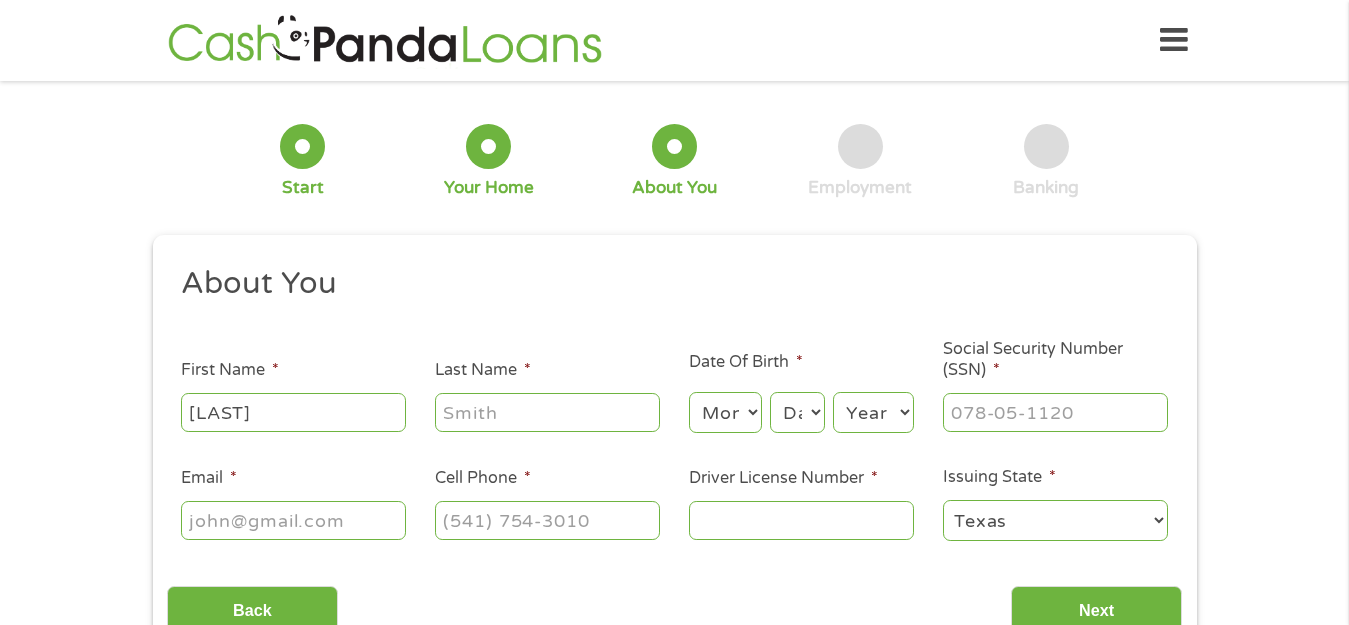 type on "[LAST]" 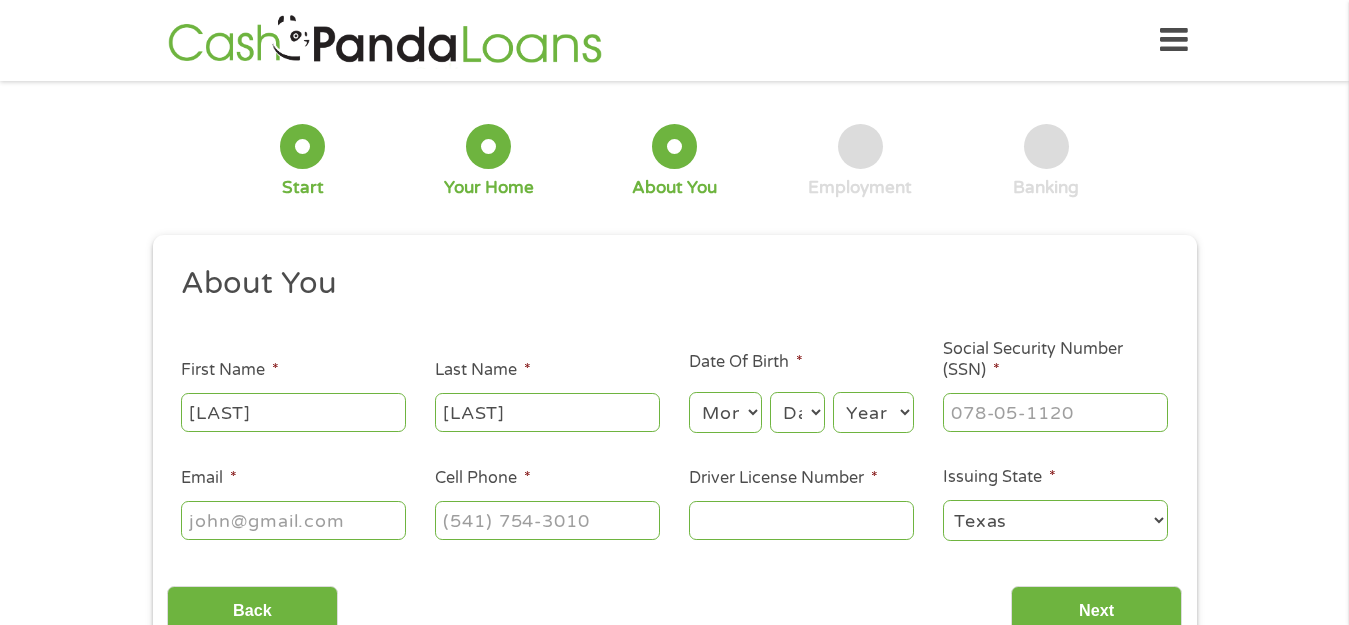 type on "[EMAIL]" 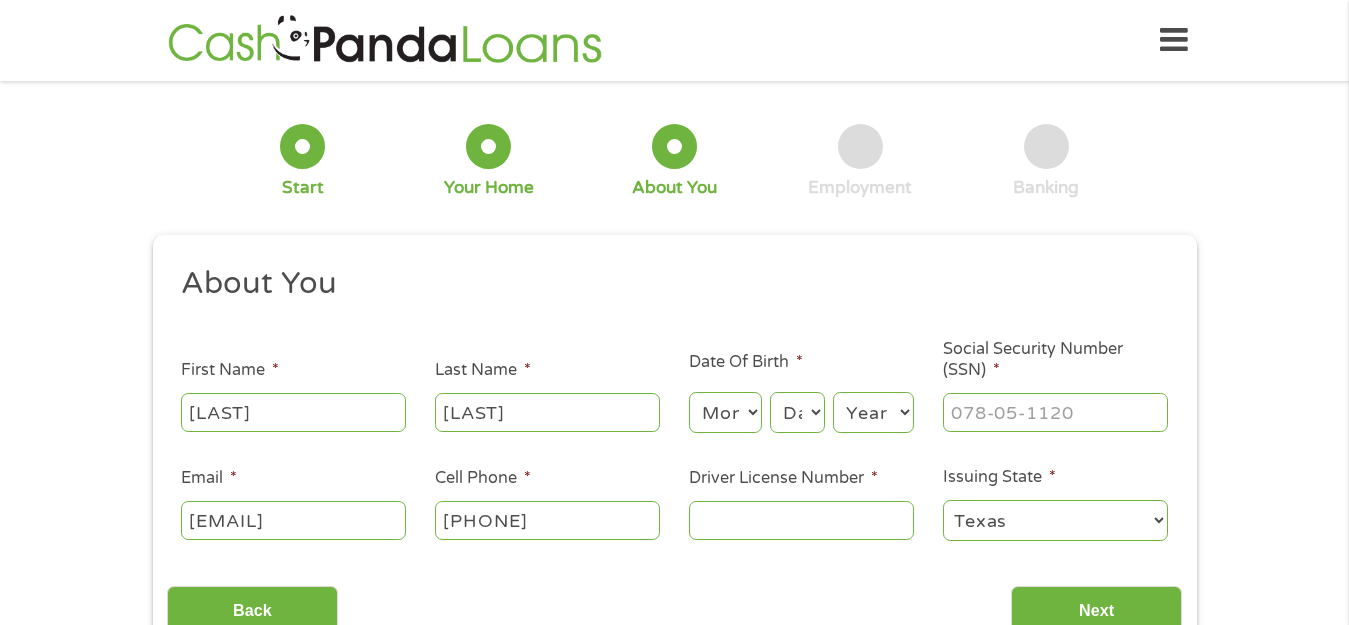 click on "[PHONE]" at bounding box center [547, 520] 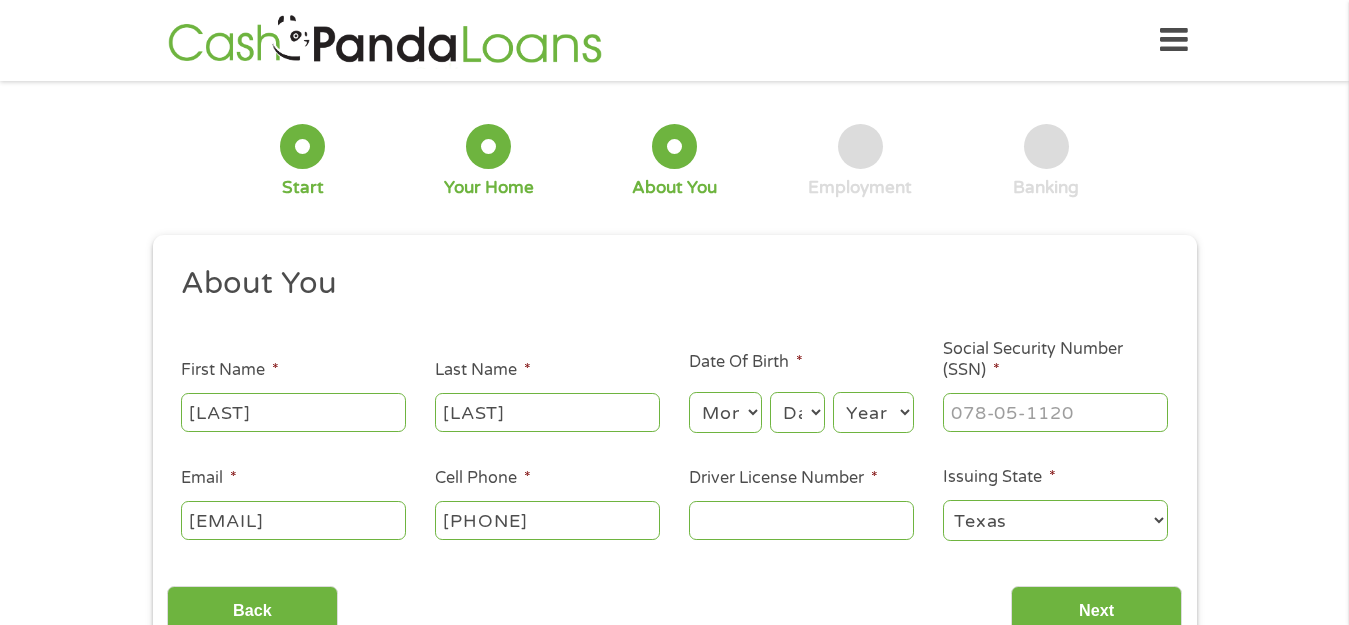 type on "[PHONE]" 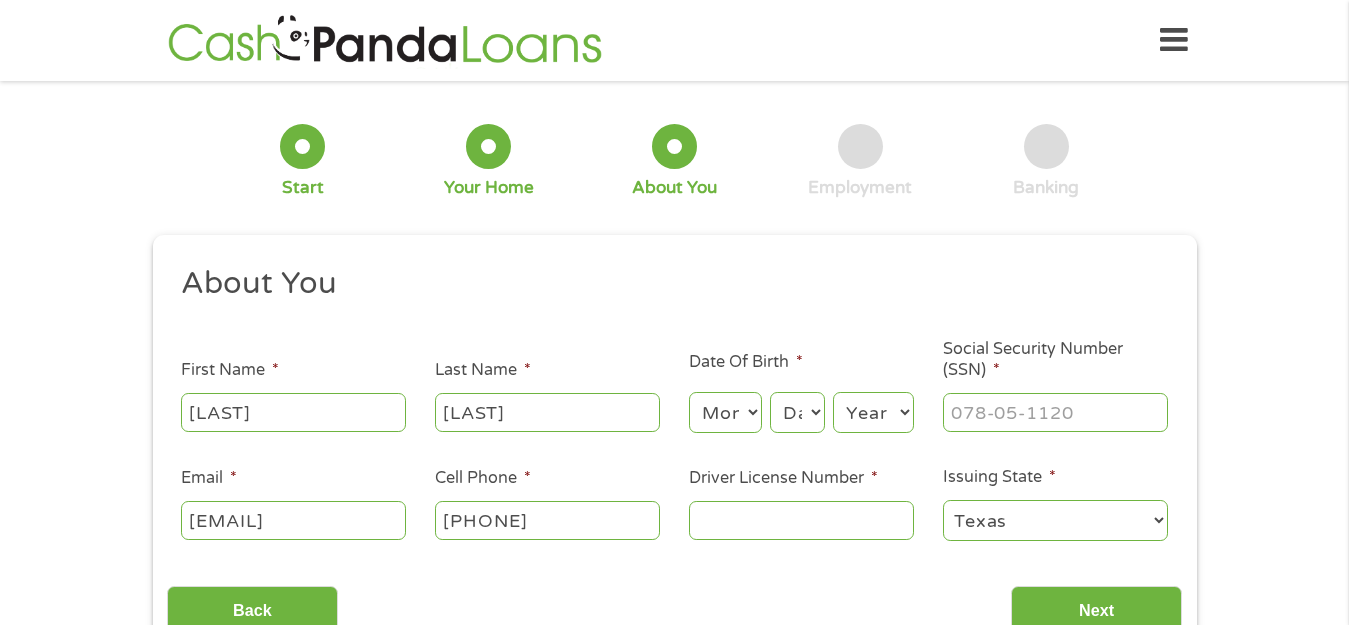 click on "Driver License Number *" at bounding box center (801, 520) 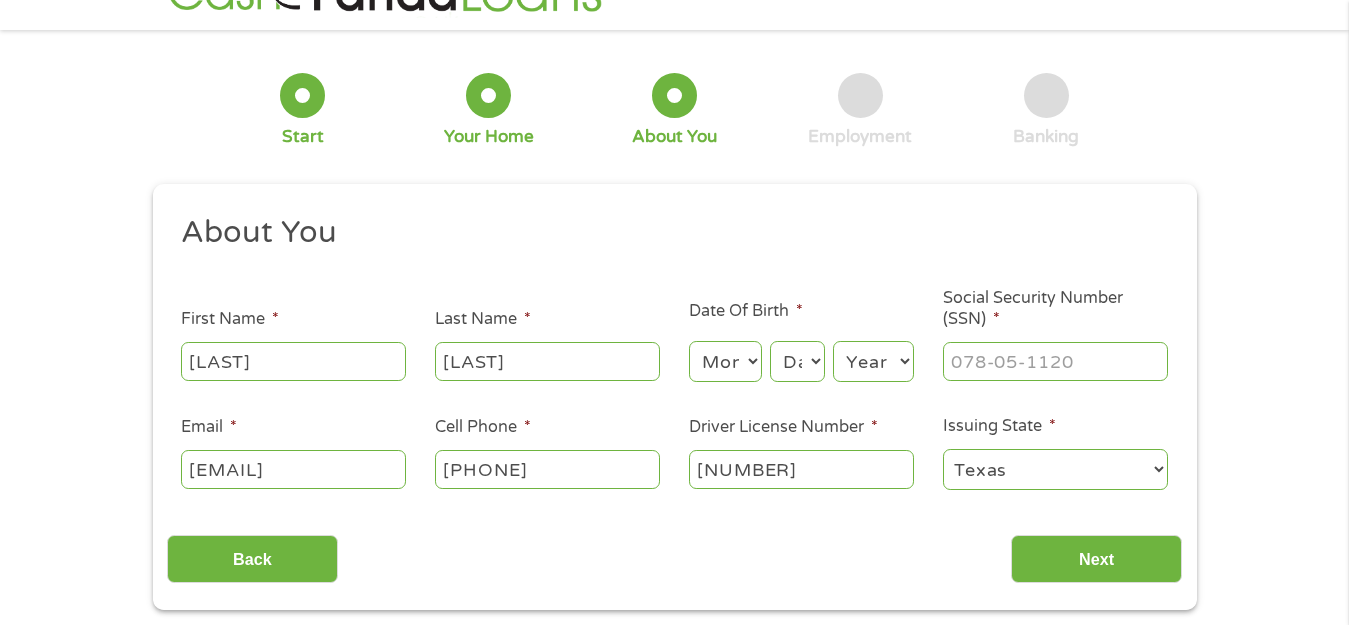 scroll, scrollTop: 100, scrollLeft: 0, axis: vertical 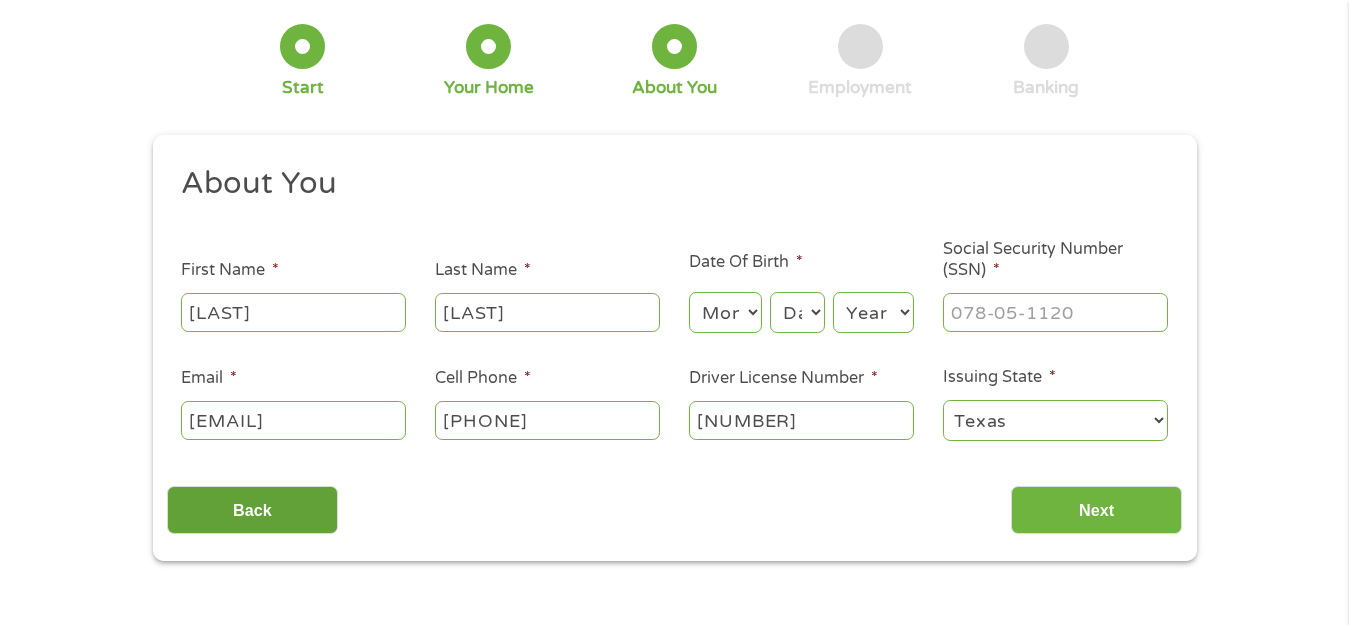 type on "[NUMBER]" 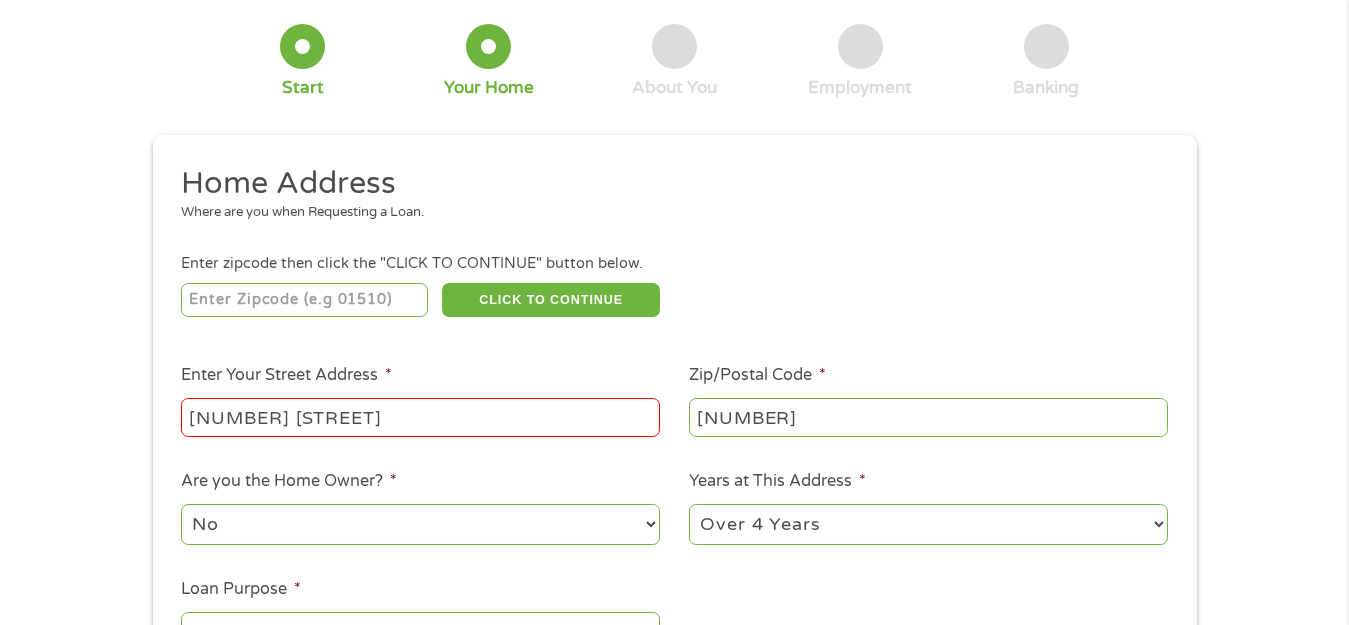 scroll, scrollTop: 0, scrollLeft: 0, axis: both 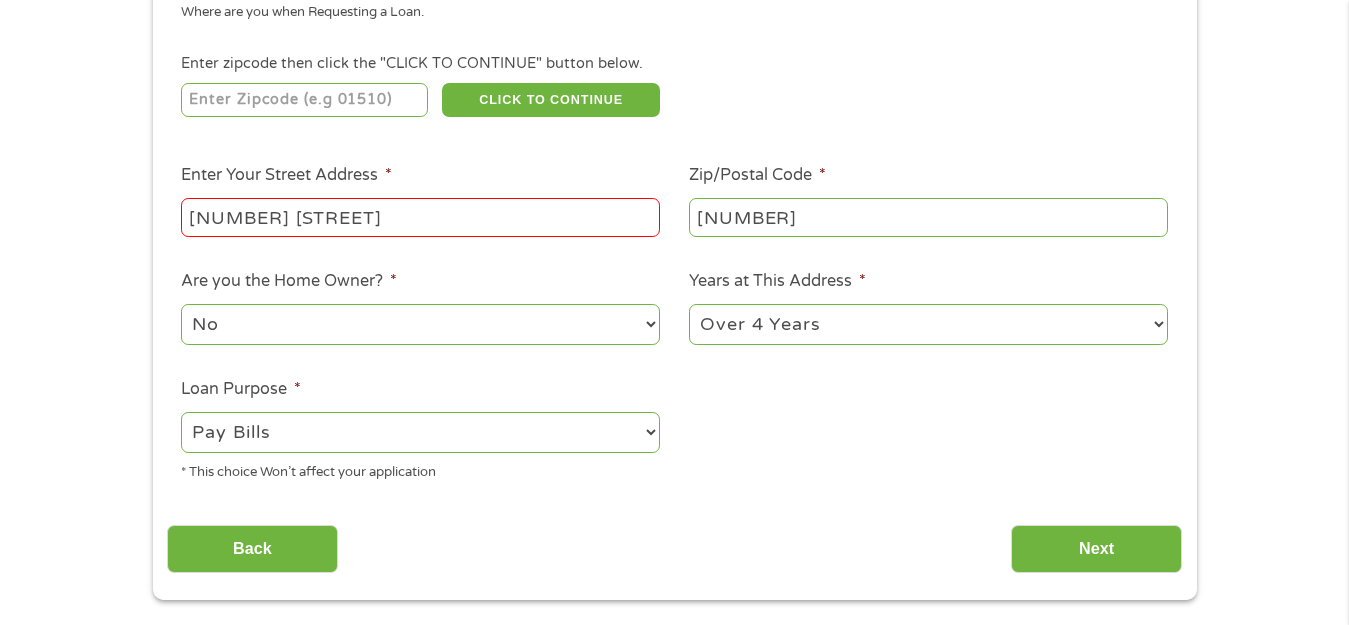 click at bounding box center (304, 100) 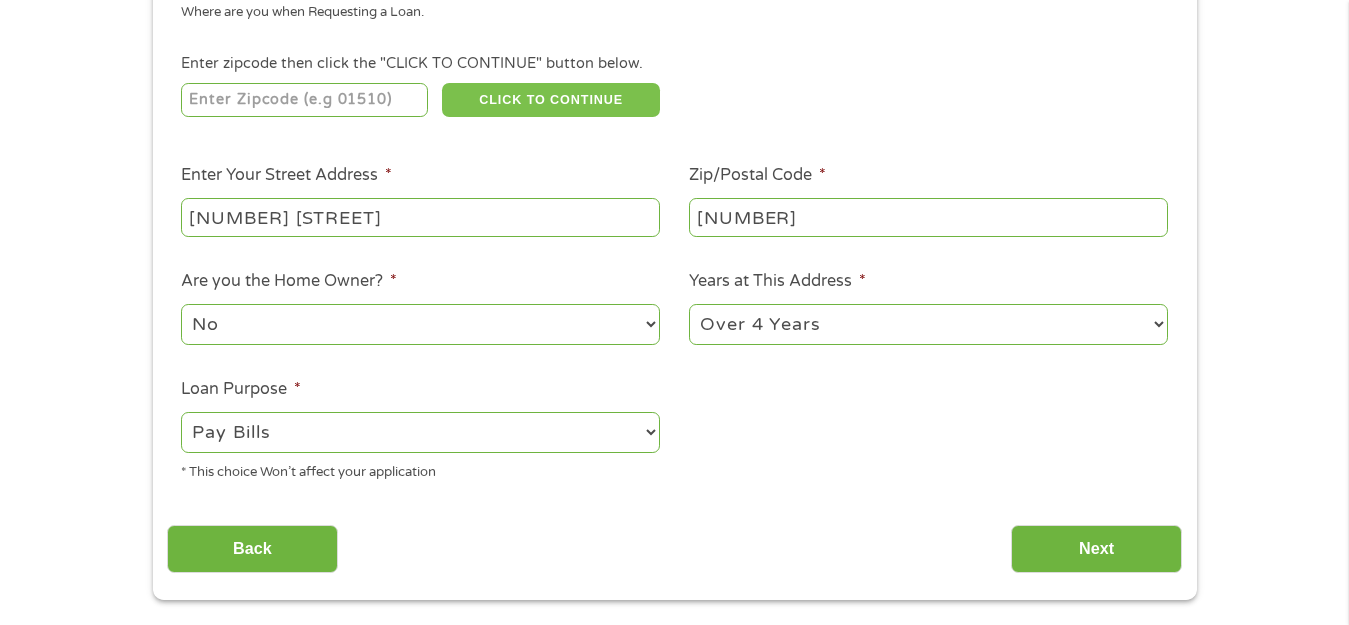 click on "CLICK TO CONTINUE" at bounding box center [551, 100] 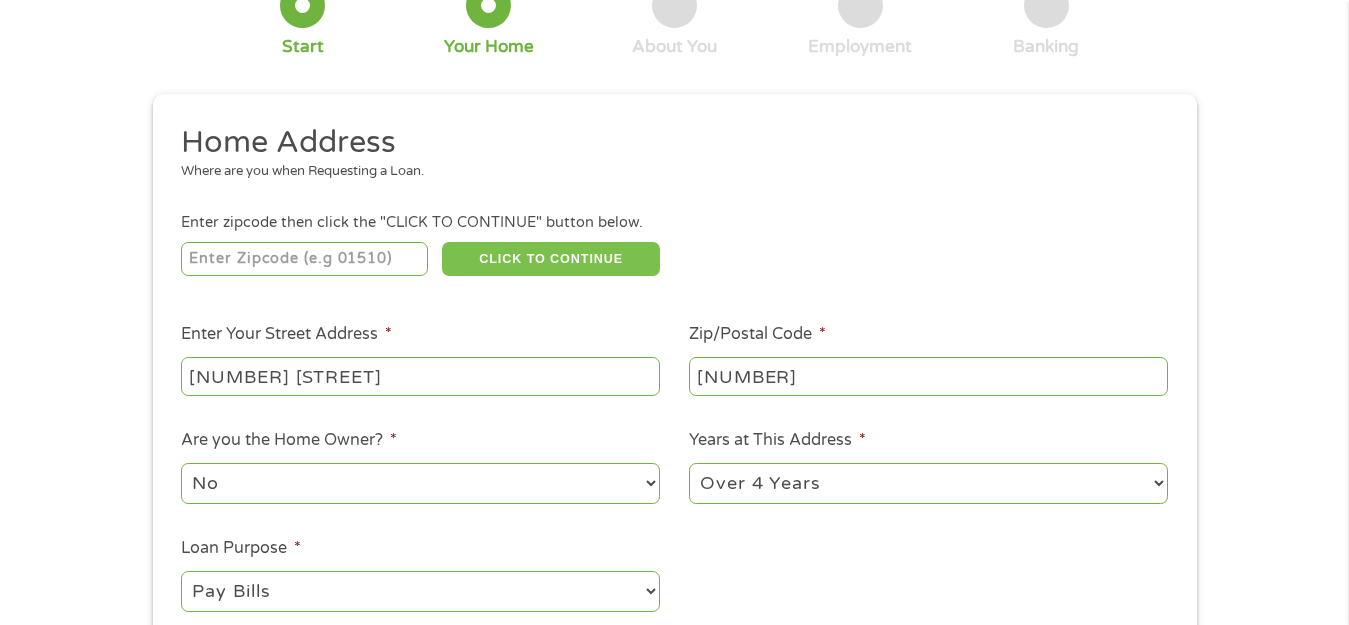 scroll, scrollTop: 100, scrollLeft: 0, axis: vertical 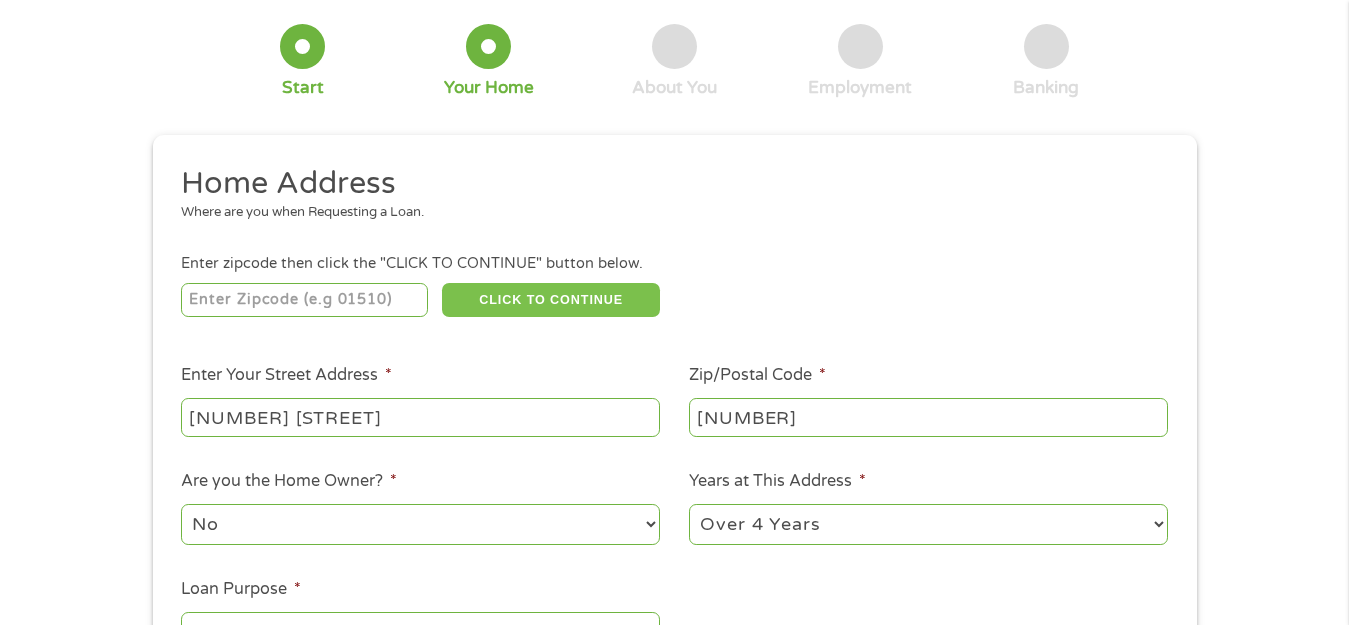 click on "CLICK TO CONTINUE" at bounding box center [551, 300] 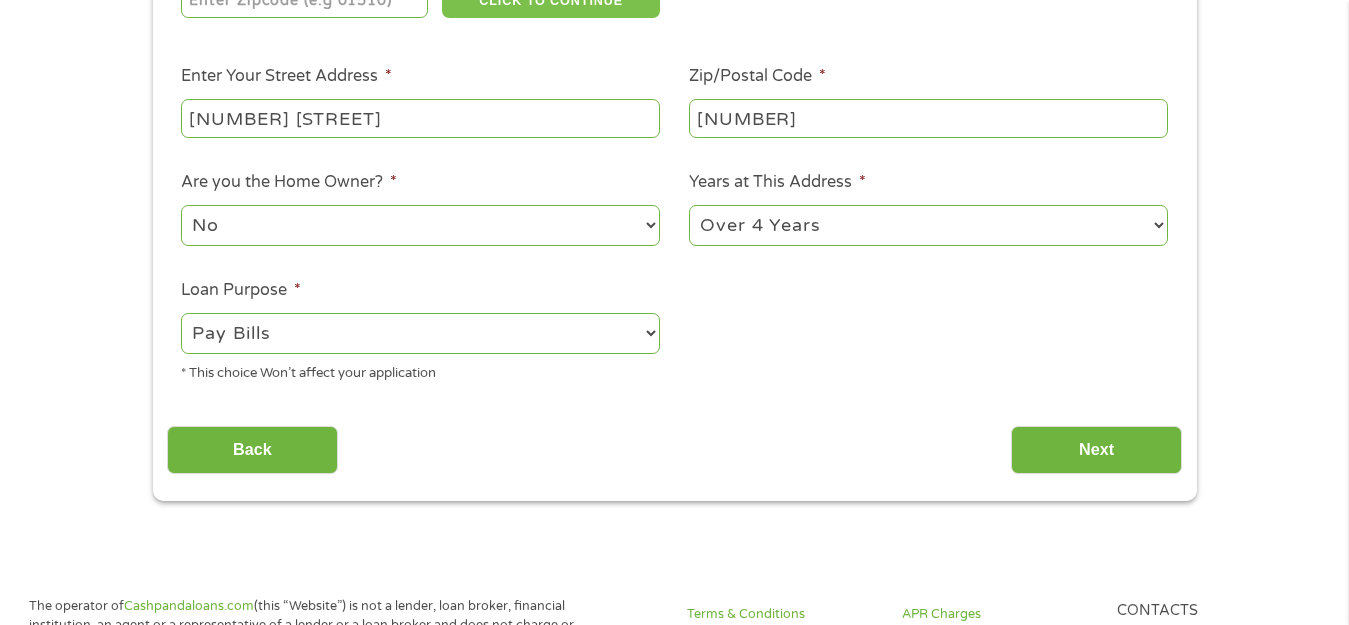scroll, scrollTop: 400, scrollLeft: 0, axis: vertical 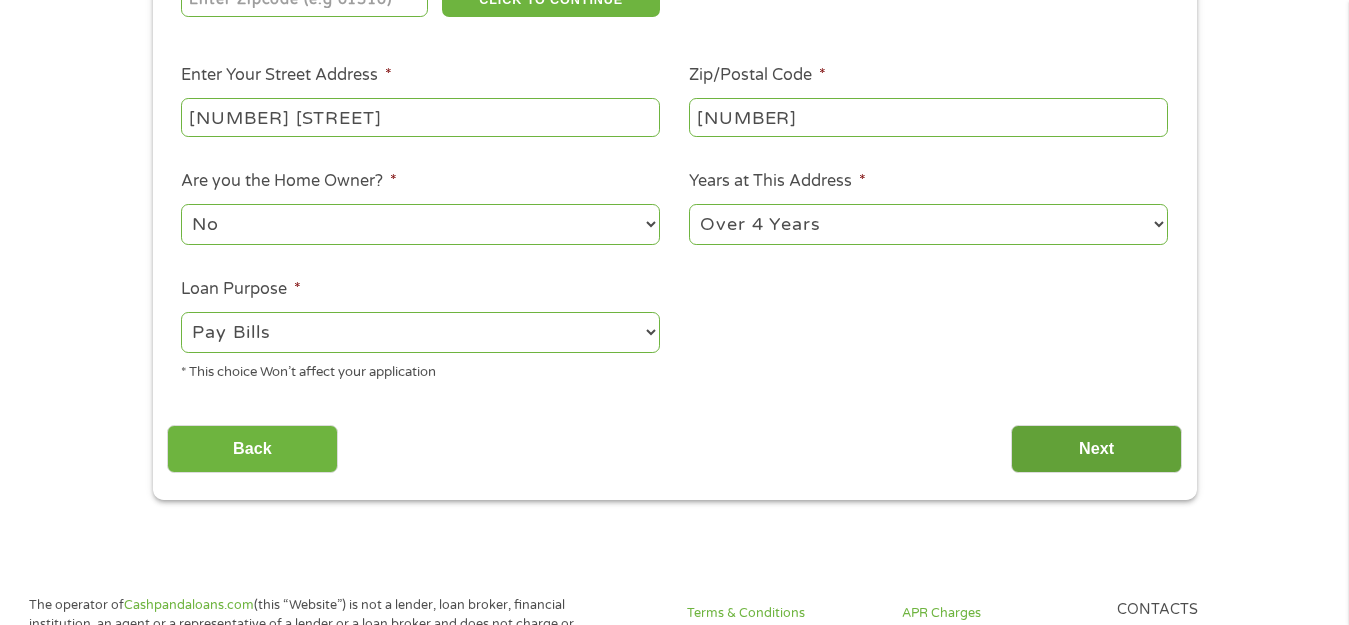 drag, startPoint x: 1104, startPoint y: 452, endPoint x: 1107, endPoint y: 468, distance: 16.27882 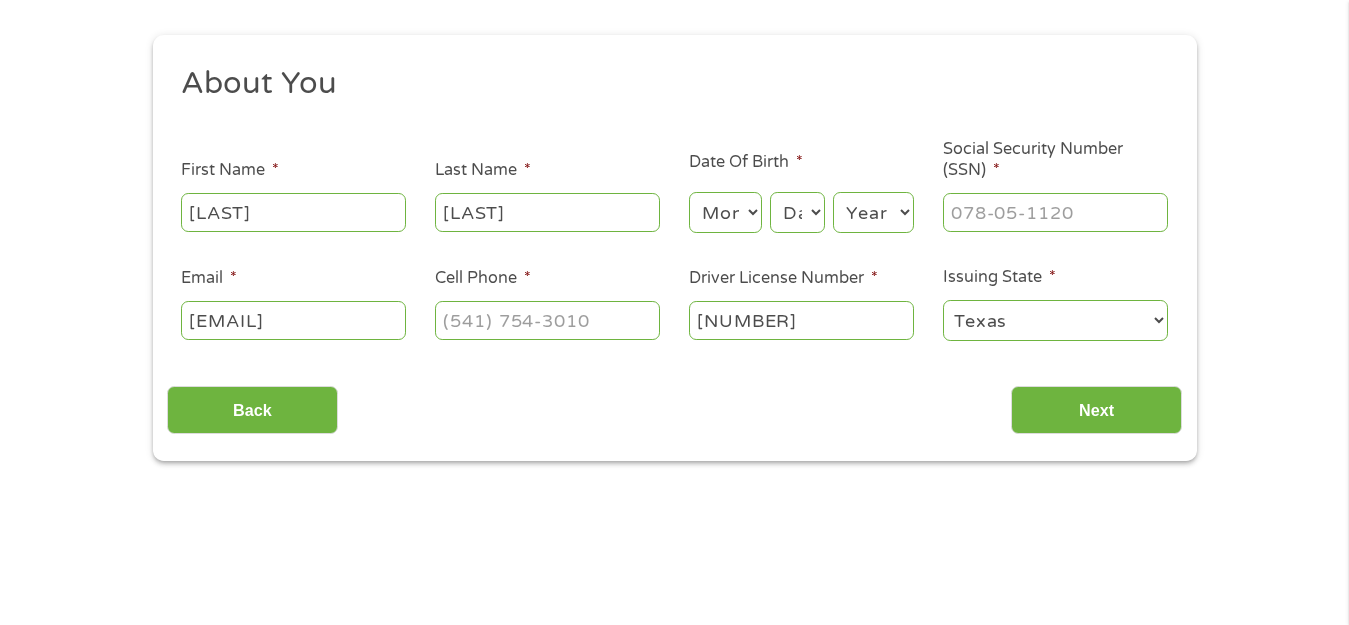 scroll, scrollTop: 0, scrollLeft: 0, axis: both 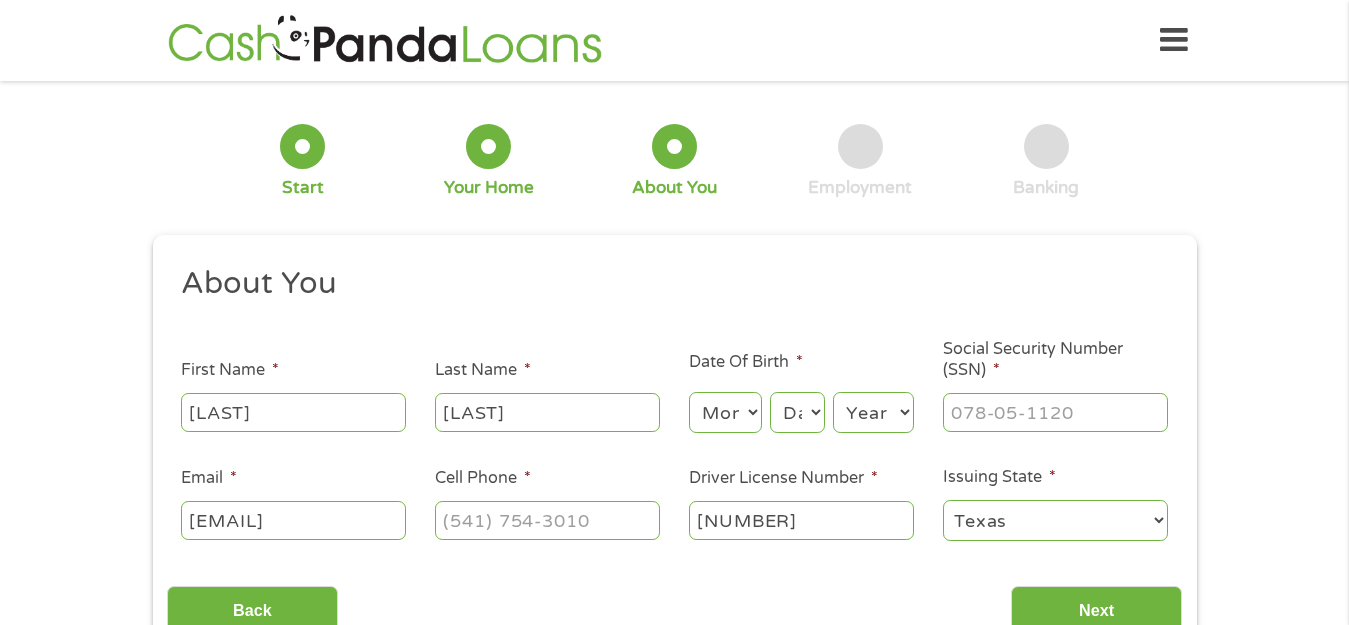 click on "Month 1 2 3 4 5 6 7 8 9 10 11 12" at bounding box center [725, 412] 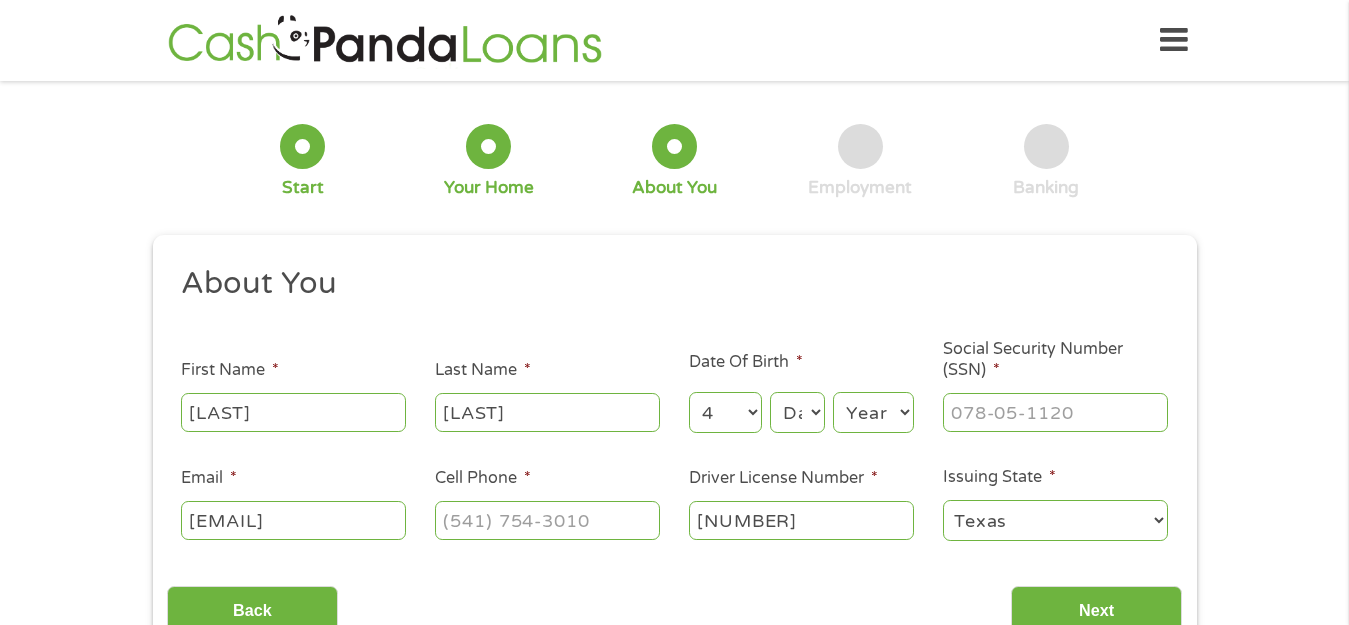 click on "Month 1 2 3 4 5 6 7 8 9 10 11 12" at bounding box center [725, 412] 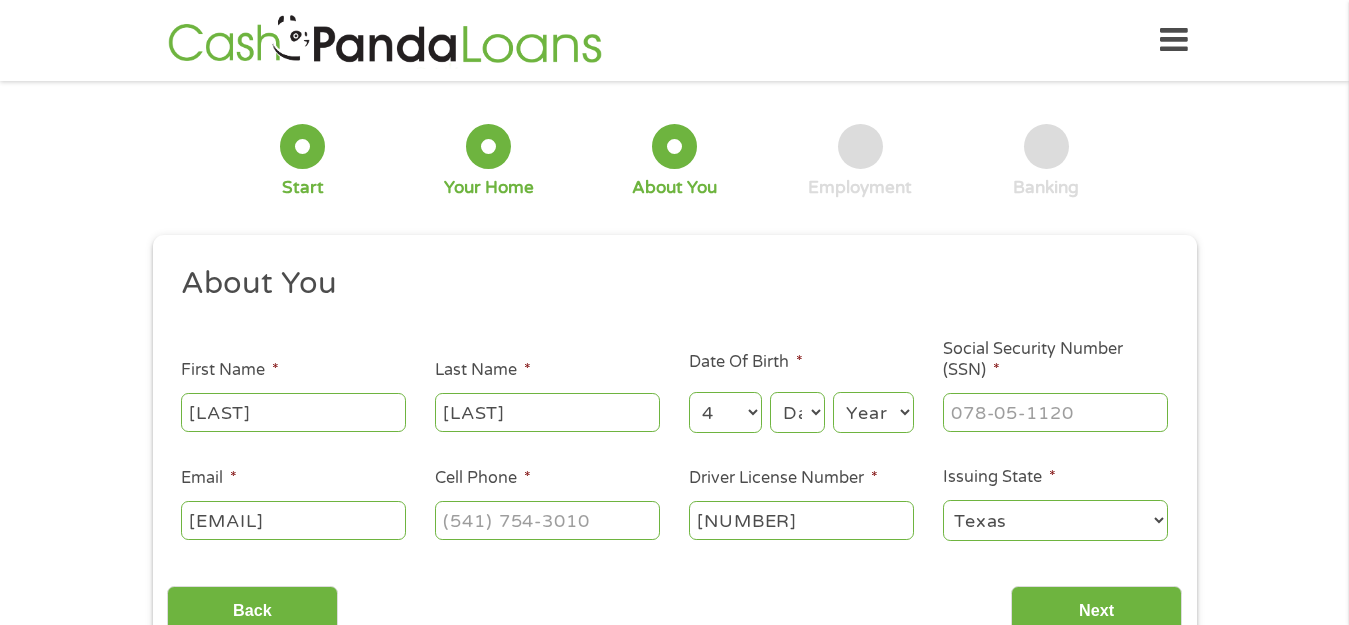 select on "3" 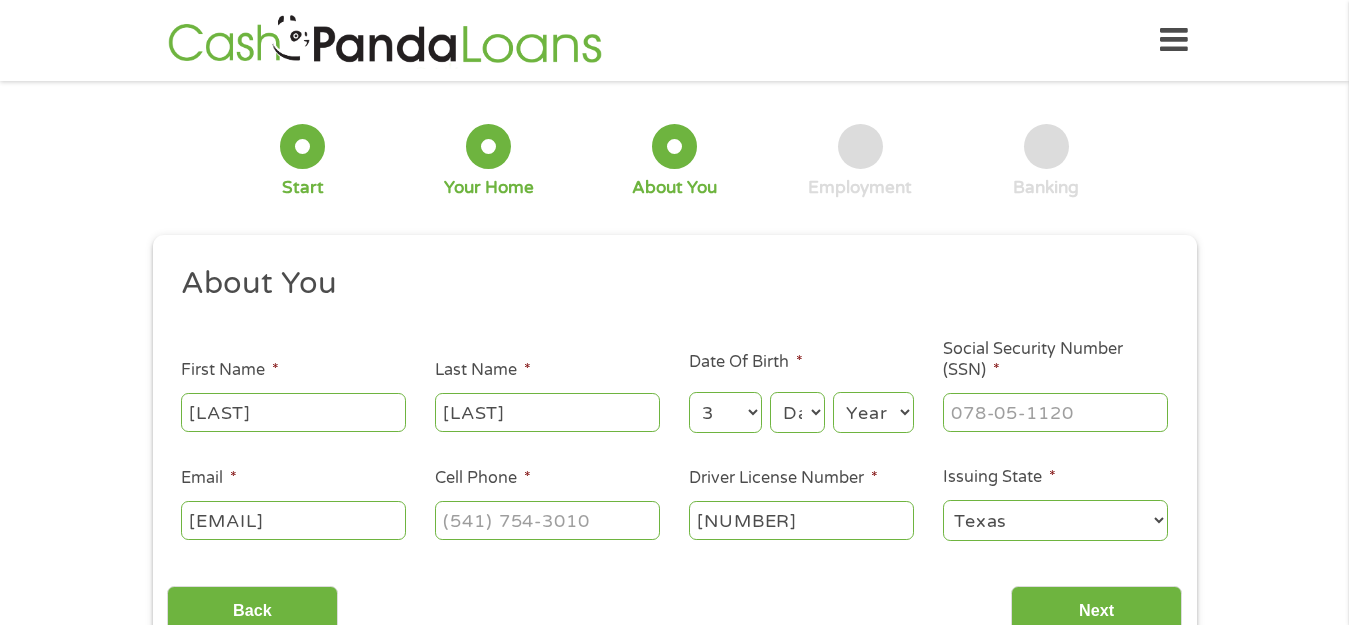 click on "Month 1 2 3 4 5 6 7 8 9 10 11 12" at bounding box center [725, 412] 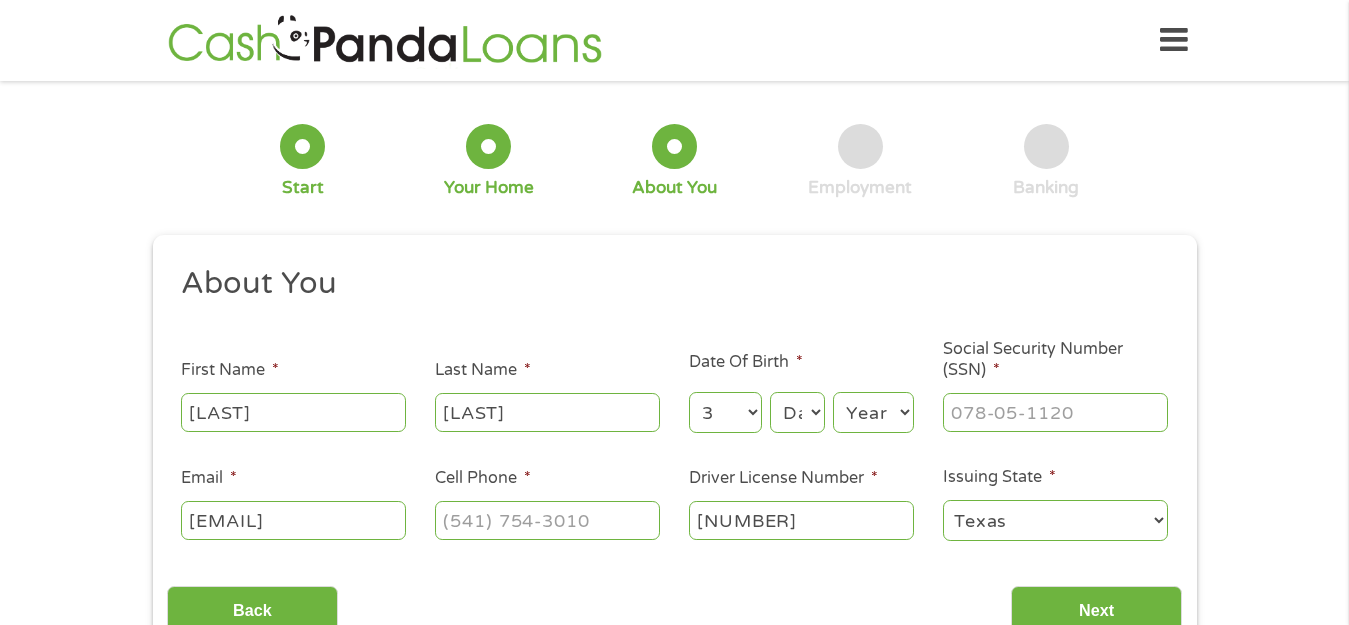 click on "Day 1 2 3 4 5 6 7 8 9 10 11 12 13 14 15 16 17 18 19 20 21 22 23 24 25 26 27 28 29 30 31" at bounding box center (797, 412) 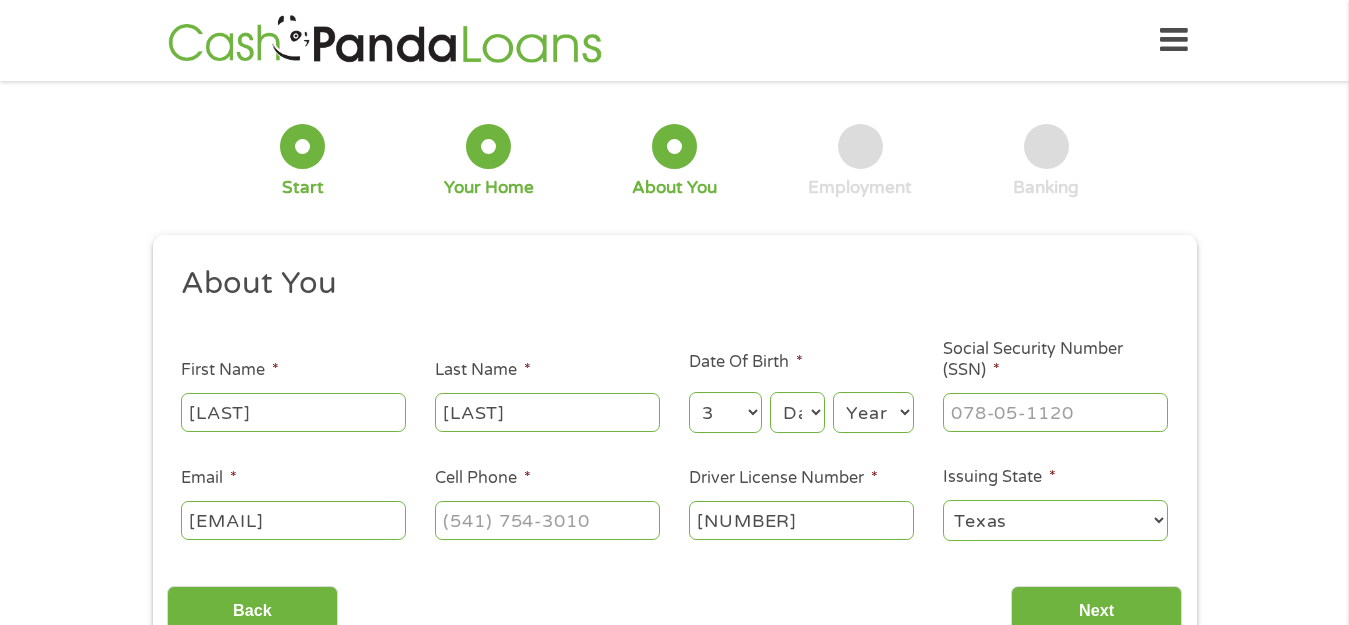 select on "30" 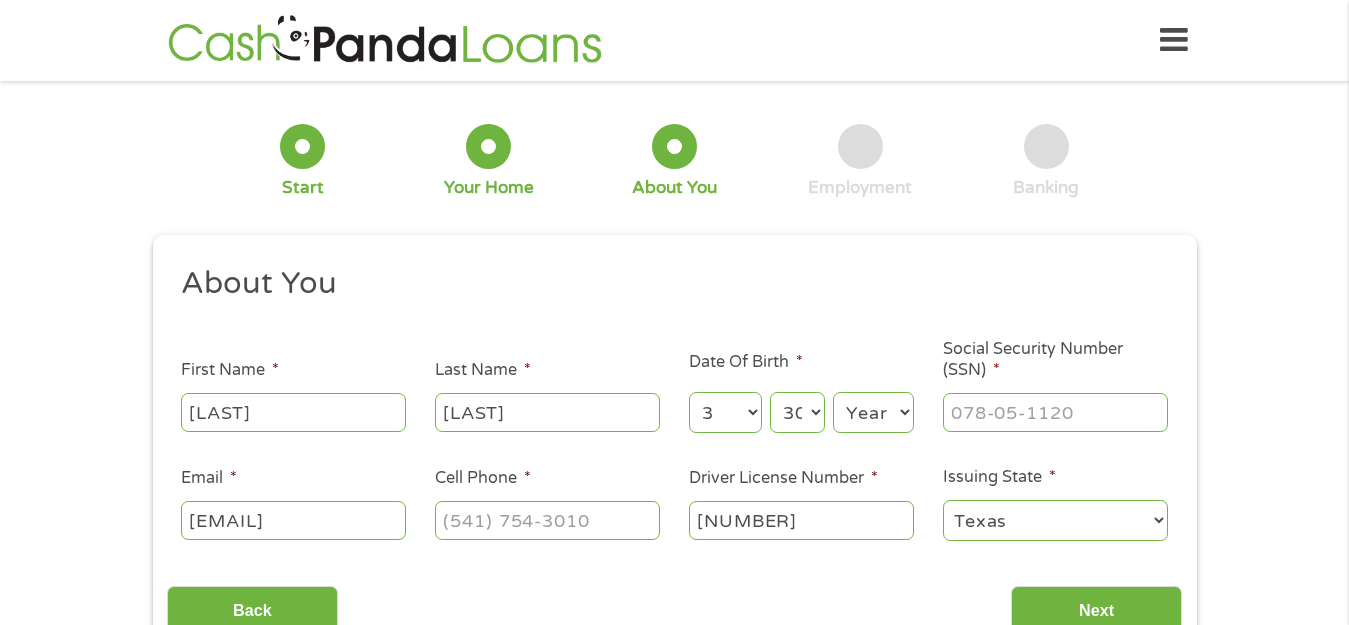 click on "Day 1 2 3 4 5 6 7 8 9 10 11 12 13 14 15 16 17 18 19 20 21 22 23 24 25 26 27 28 29 30 31" at bounding box center (797, 412) 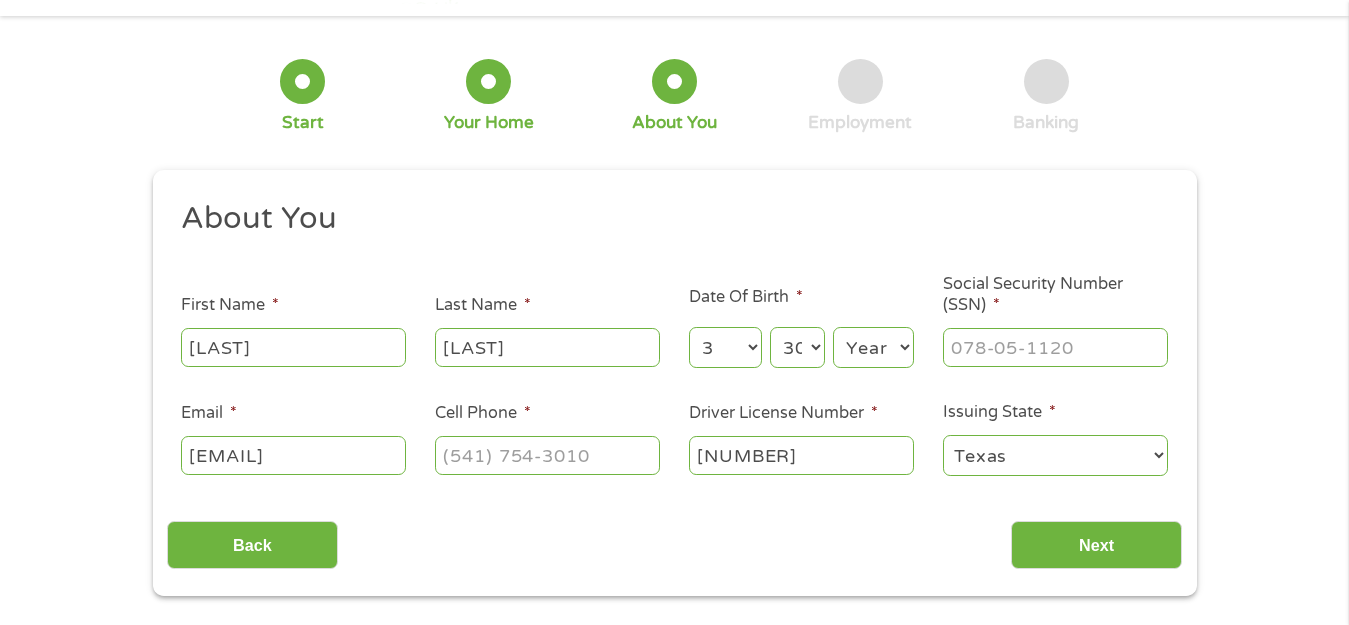 scroll, scrollTop: 100, scrollLeft: 0, axis: vertical 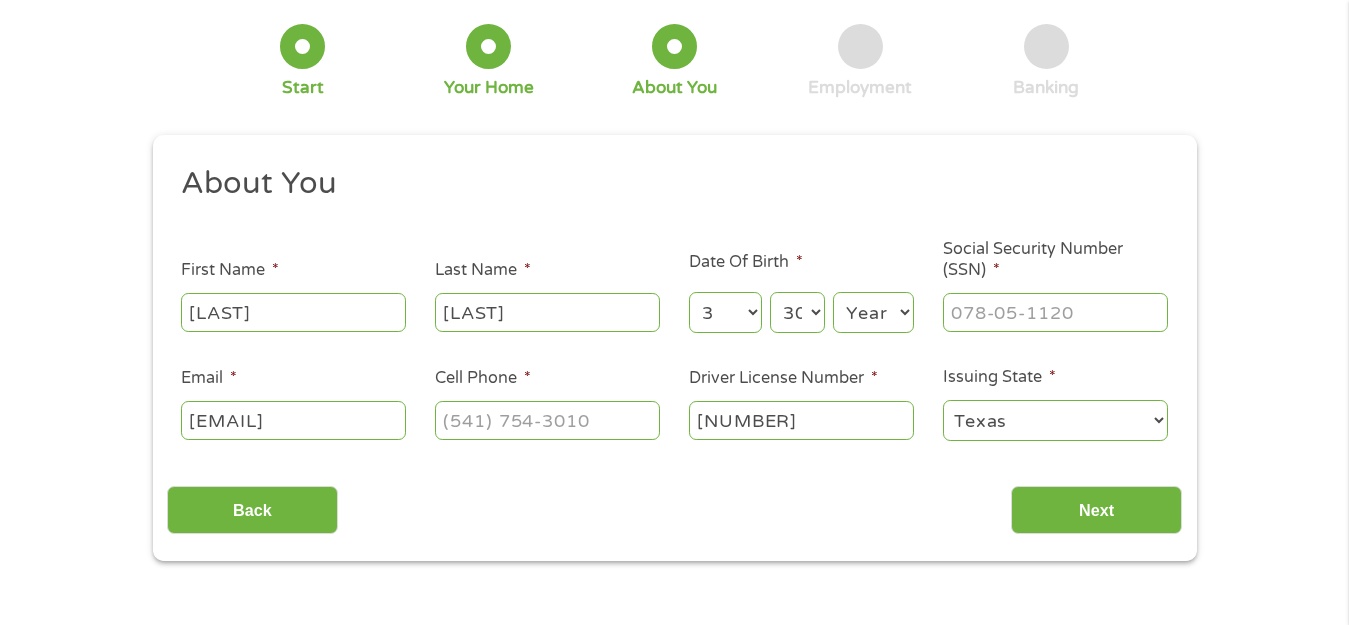 click on "Year 2007 2006 2005 2004 2003 2002 2001 2000 1999 1998 1997 1996 1995 1994 1993 1992 1991 1990 1989 1988 1987 1986 1985 1984 1983 1982 1981 1980 1979 1978 1977 1976 1975 1974 1973 1972 1971 1970 1969 1968 1967 1966 1965 1964 1963 1962 1961 1960 1959 1958 1957 1956 1955 1954 1953 1952 1951 1950 1949 1948 1947 1946 1945 1944 1943 1942 1941 1940 1939 1938 1937 1936 1935 1934 1933 1932 1931 1930 1929 1928 1927 1926 1925 1924 1923 1922 1921 1920" at bounding box center (873, 312) 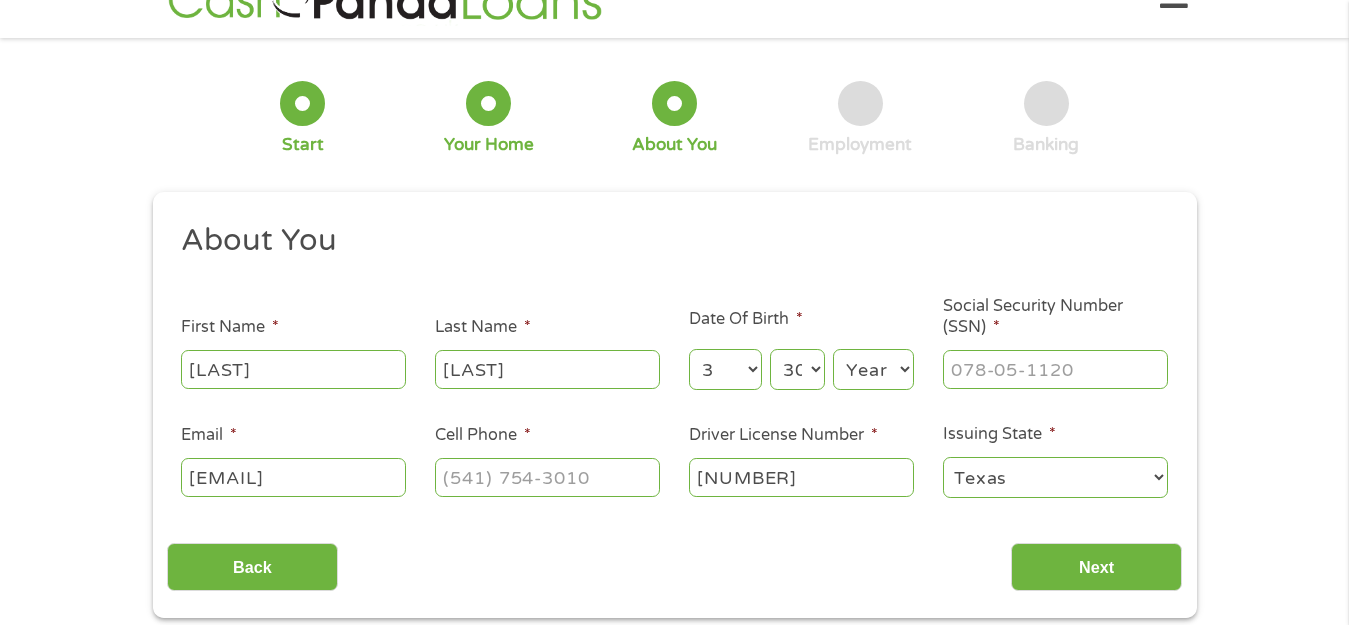 scroll, scrollTop: 0, scrollLeft: 0, axis: both 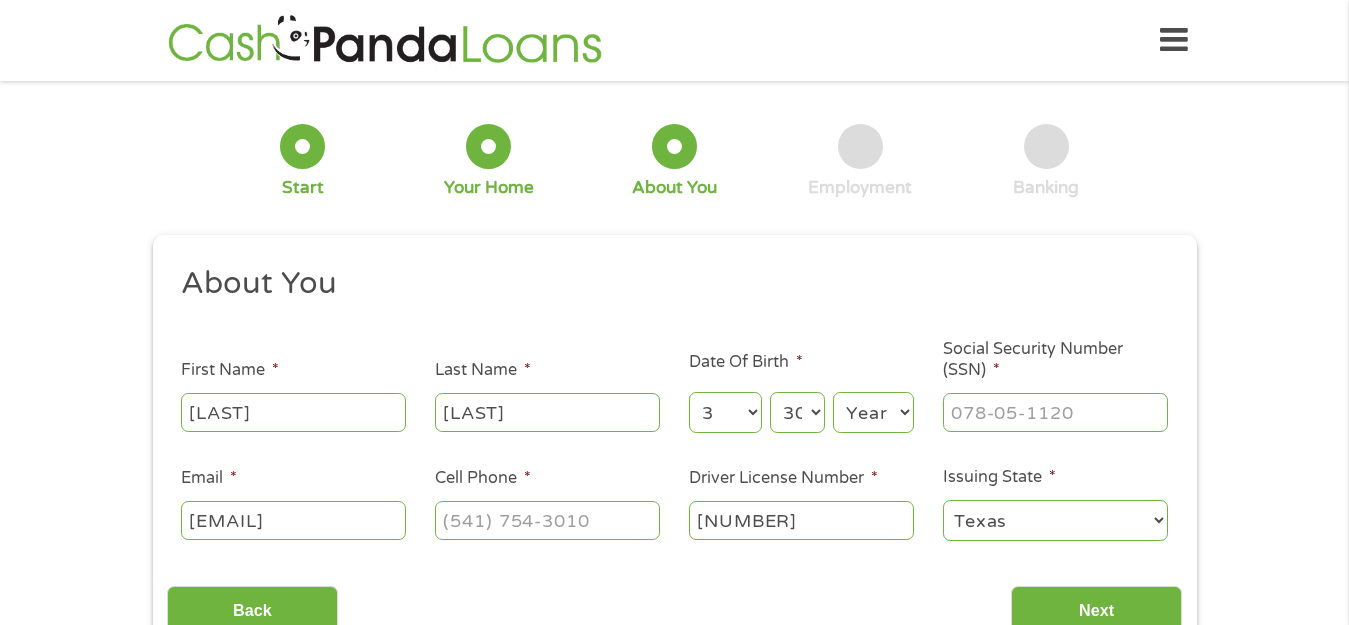 click on "Year 2007 2006 2005 2004 2003 2002 2001 2000 1999 1998 1997 1996 1995 1994 1993 1992 1991 1990 1989 1988 1987 1986 1985 1984 1983 1982 1981 1980 1979 1978 1977 1976 1975 1974 1973 1972 1971 1970 1969 1968 1967 1966 1965 1964 1963 1962 1961 1960 1959 1958 1957 1956 1955 1954 1953 1952 1951 1950 1949 1948 1947 1946 1945 1944 1943 1942 1941 1940 1939 1938 1937 1936 1935 1934 1933 1932 1931 1930 1929 1928 1927 1926 1925 1924 1923 1922 1921 1920" at bounding box center [873, 412] 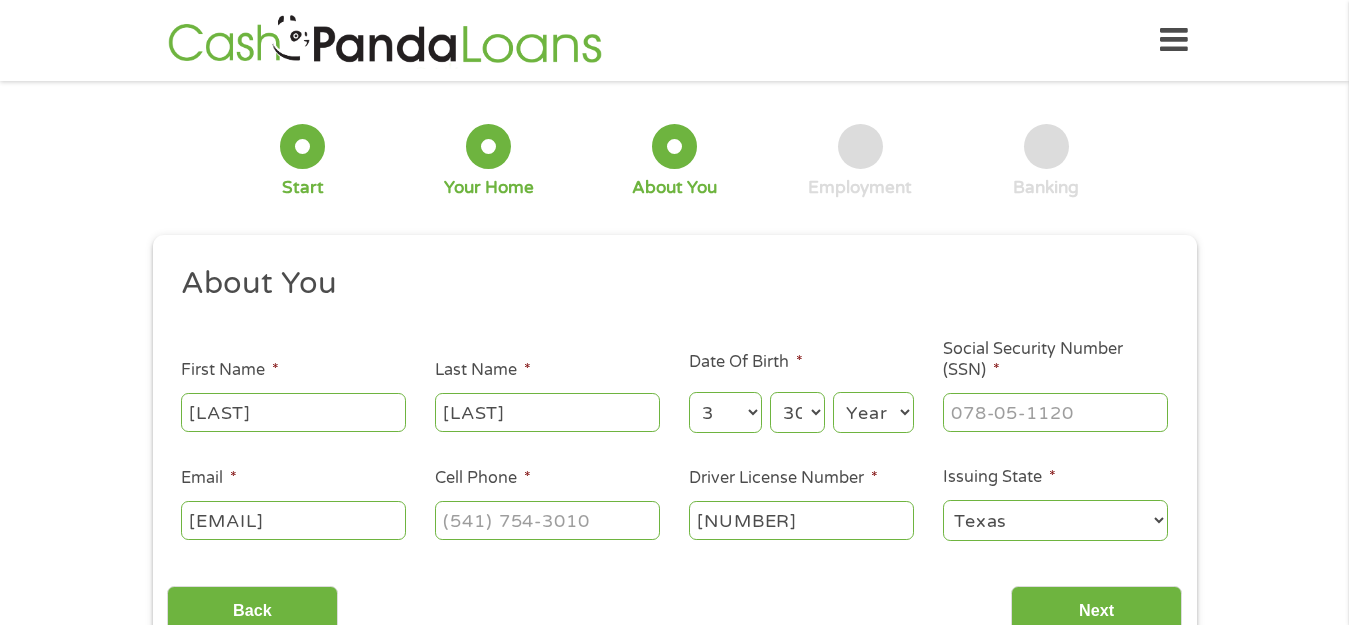 select on "1977" 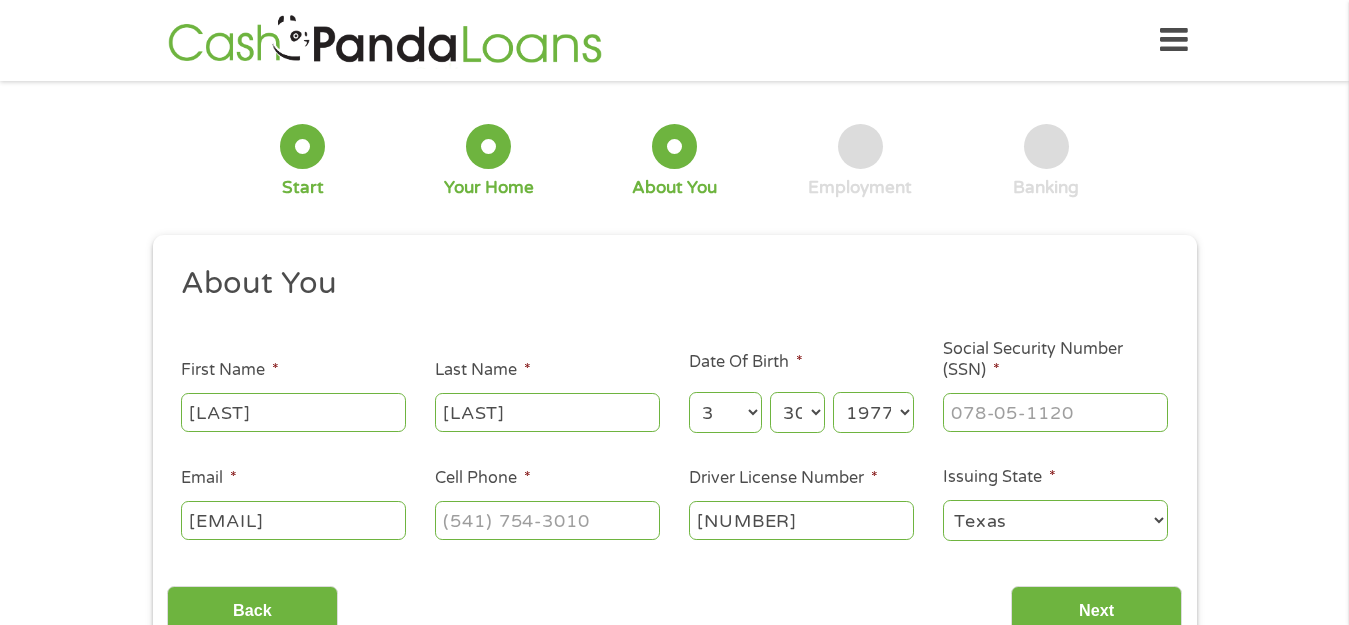 click on "Year 2007 2006 2005 2004 2003 2002 2001 2000 1999 1998 1997 1996 1995 1994 1993 1992 1991 1990 1989 1988 1987 1986 1985 1984 1983 1982 1981 1980 1979 1978 1977 1976 1975 1974 1973 1972 1971 1970 1969 1968 1967 1966 1965 1964 1963 1962 1961 1960 1959 1958 1957 1956 1955 1954 1953 1952 1951 1950 1949 1948 1947 1946 1945 1944 1943 1942 1941 1940 1939 1938 1937 1936 1935 1934 1933 1932 1931 1930 1929 1928 1927 1926 1925 1924 1923 1922 1921 1920" at bounding box center (873, 412) 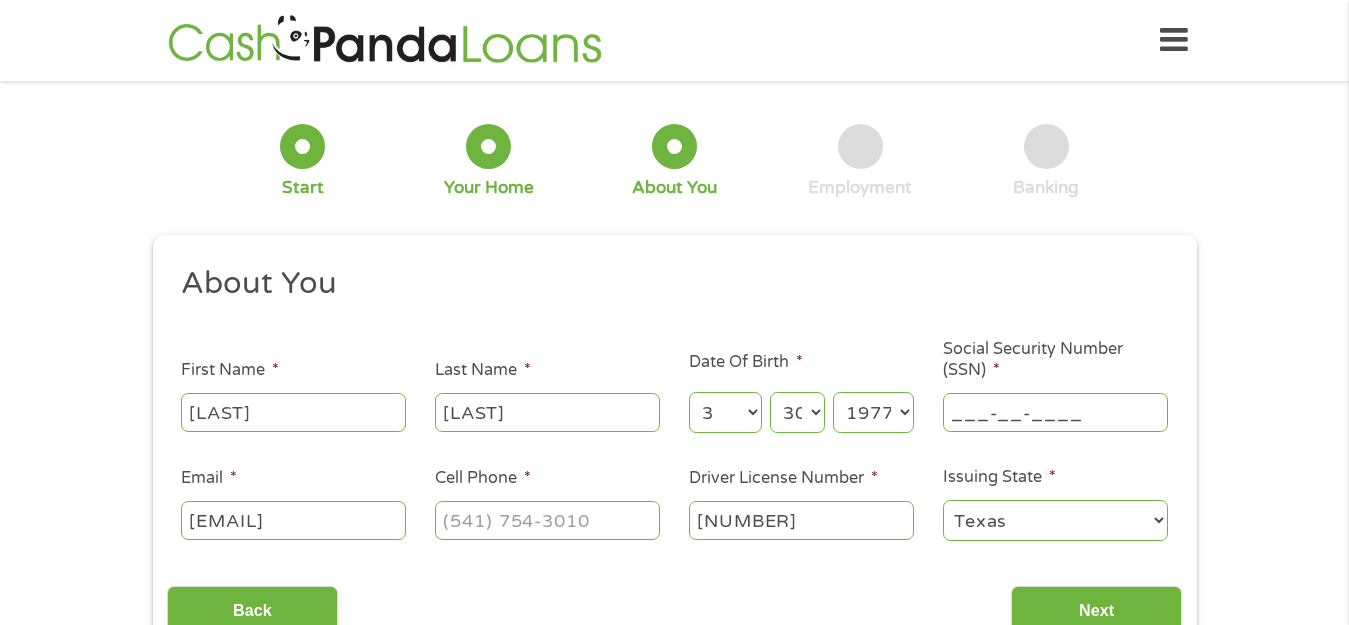 click on "___-__-____" at bounding box center [1055, 412] 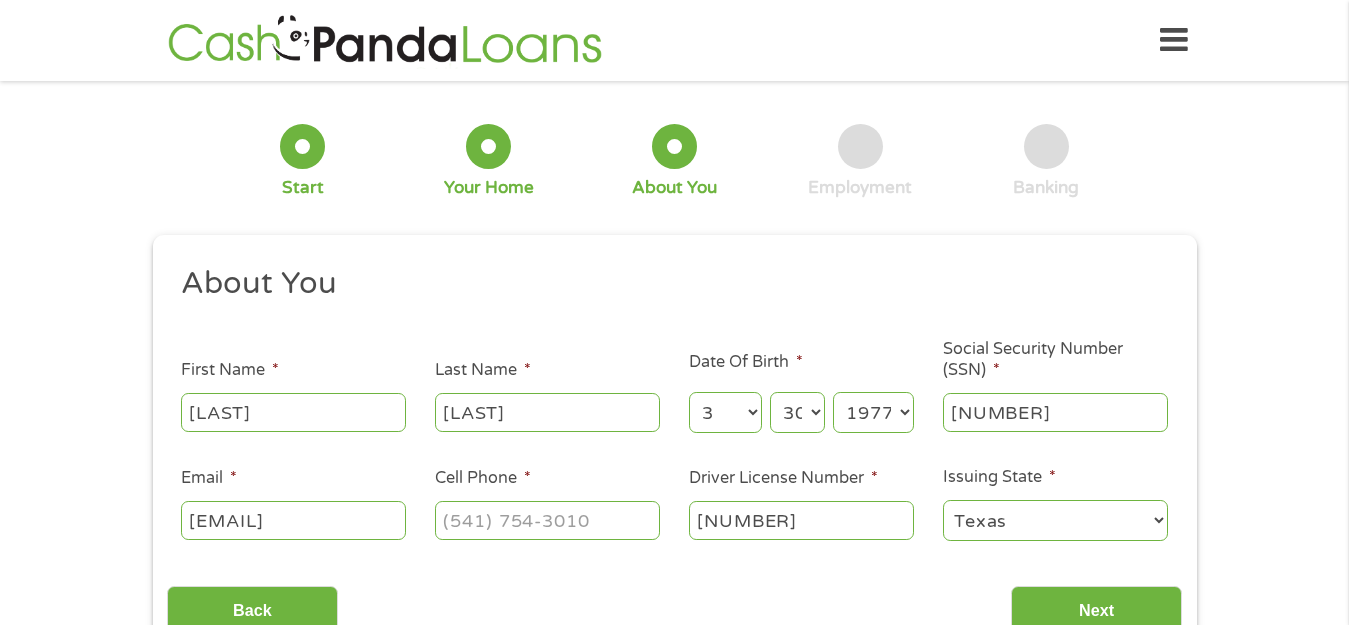 type on "[NUMBER]" 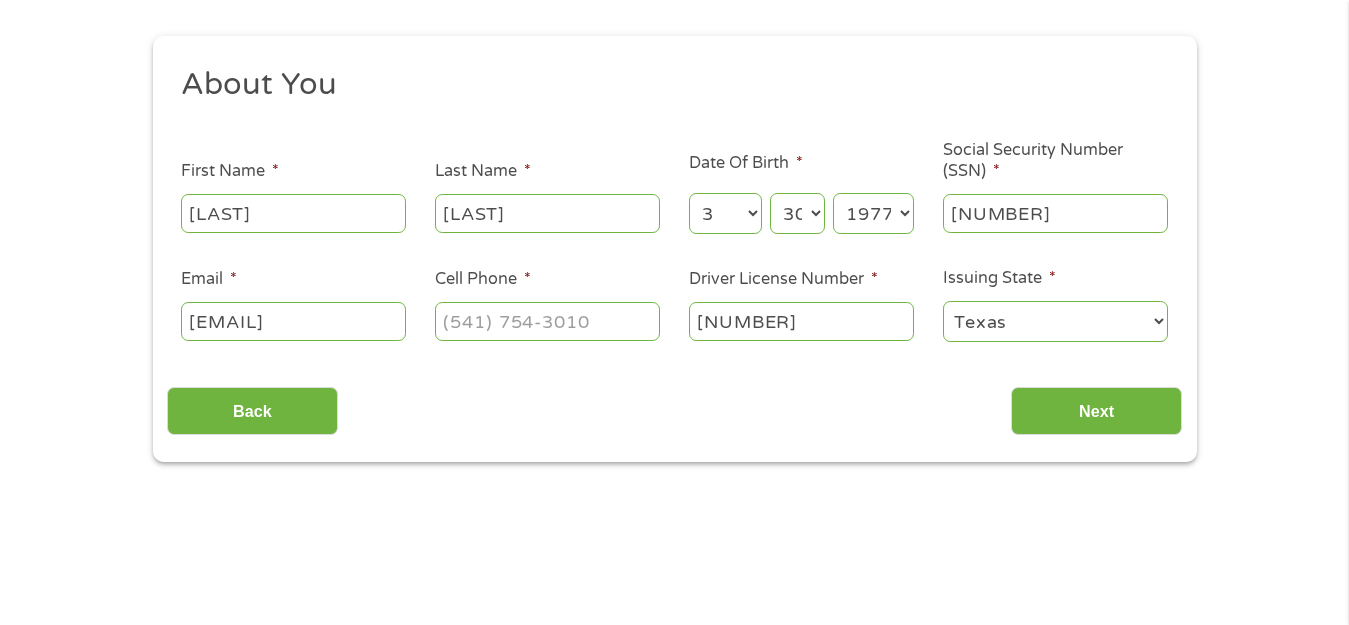 scroll, scrollTop: 200, scrollLeft: 0, axis: vertical 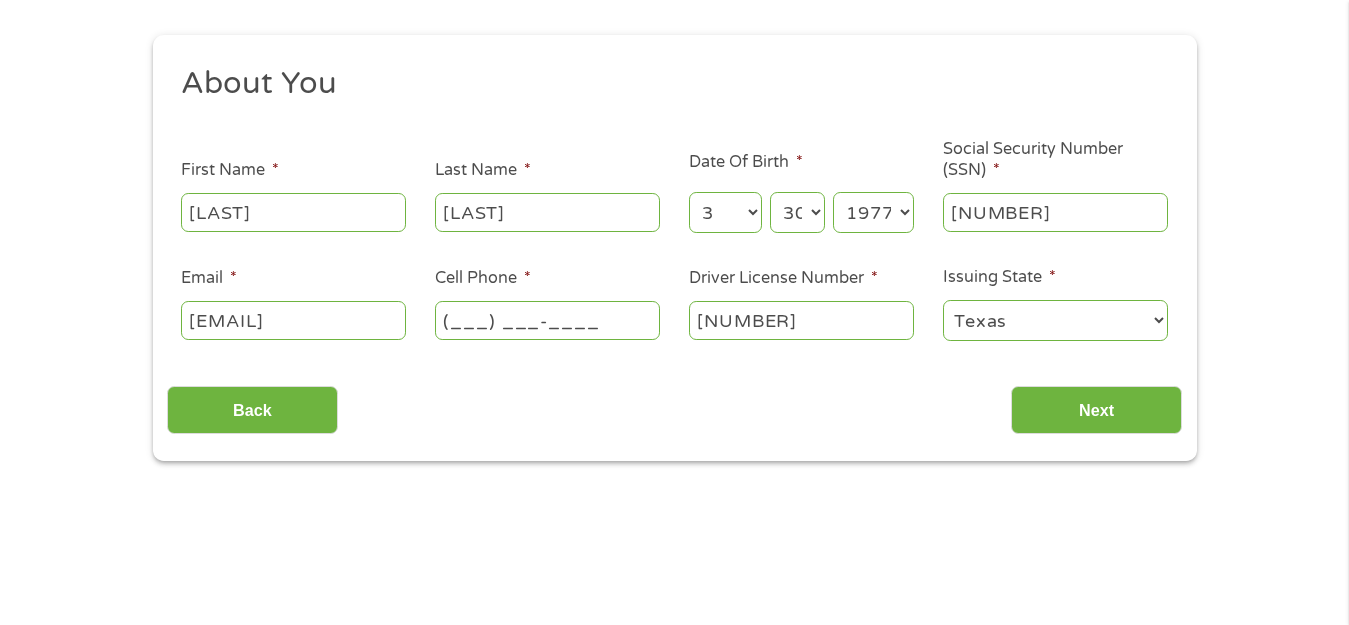 click on "(___) ___-____" at bounding box center (547, 320) 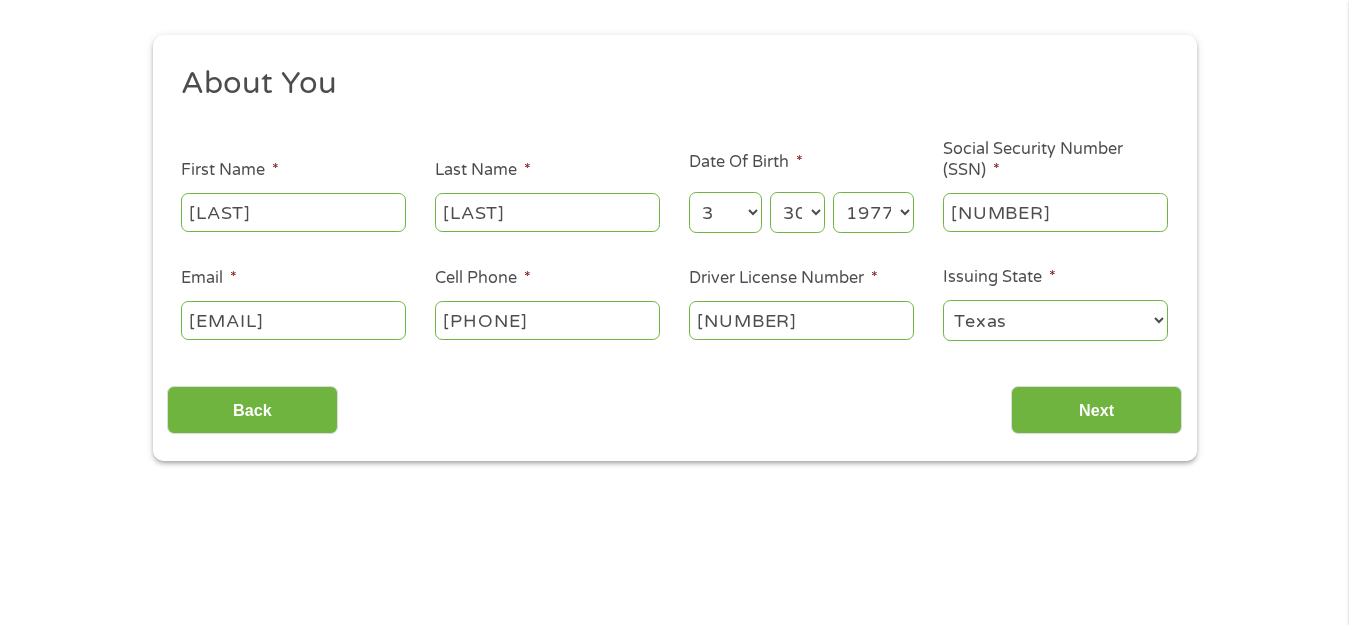 type on "[PHONE]" 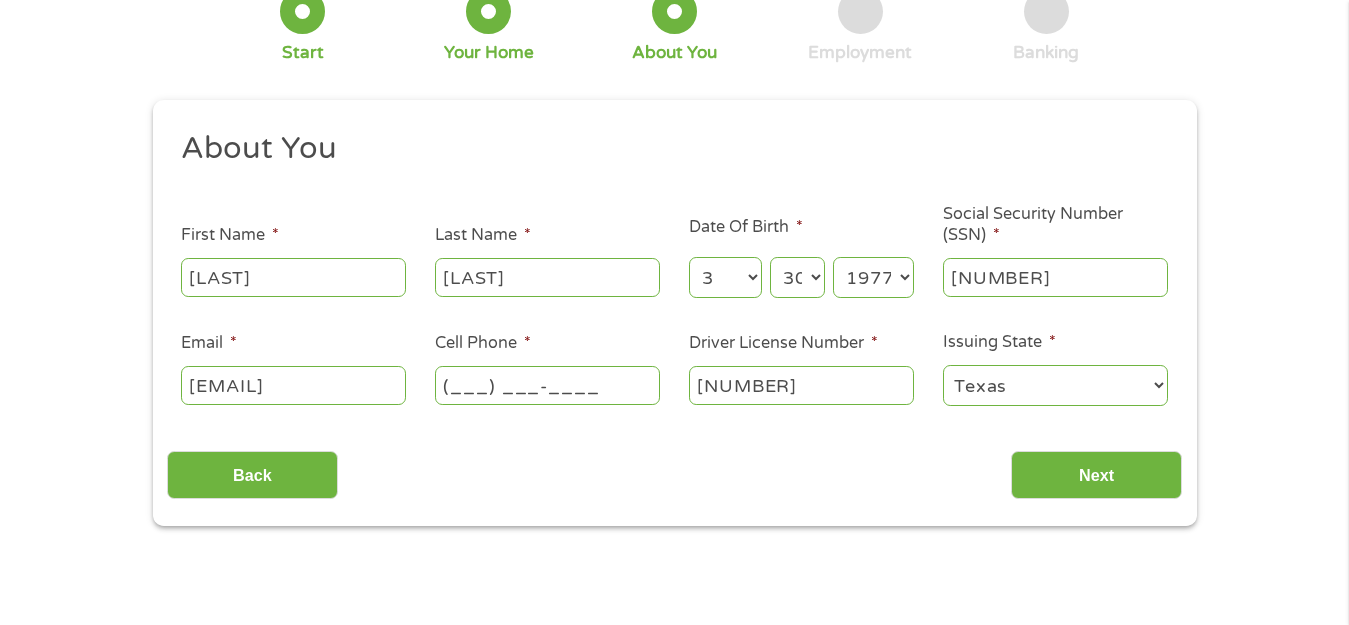 scroll, scrollTop: 100, scrollLeft: 0, axis: vertical 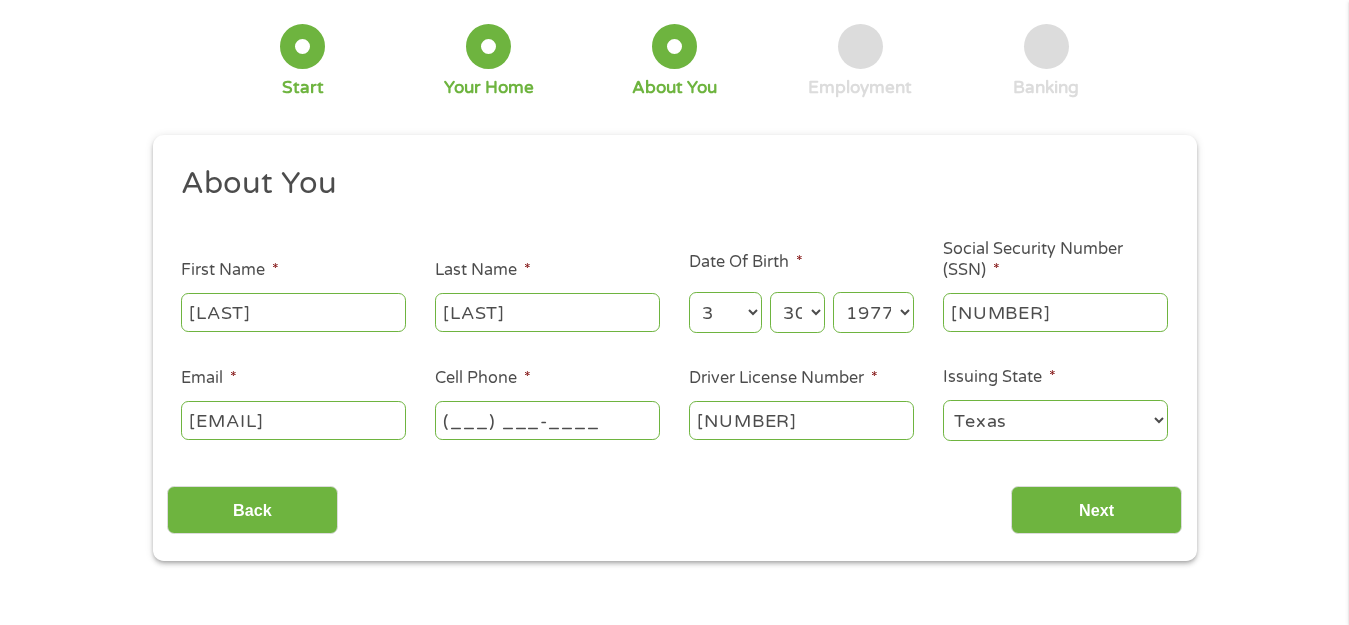 click on "(___) ___-____" at bounding box center (547, 420) 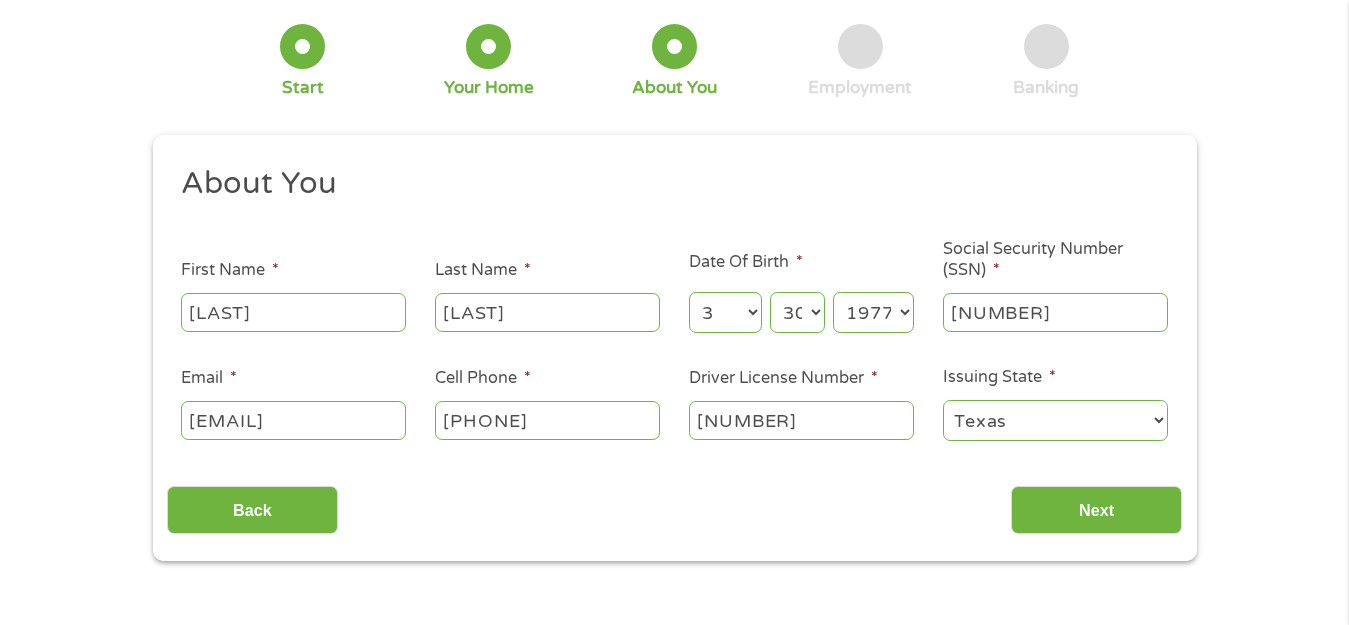 type on "[PHONE]" 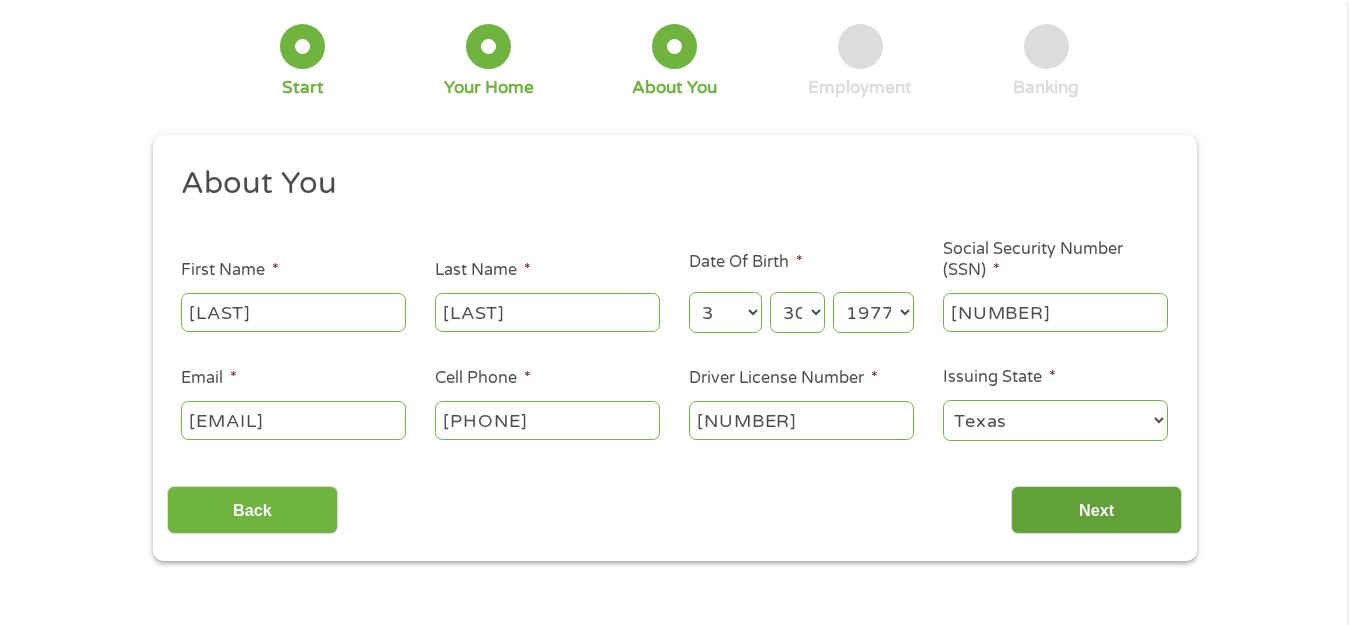 click on "Next" at bounding box center [1096, 510] 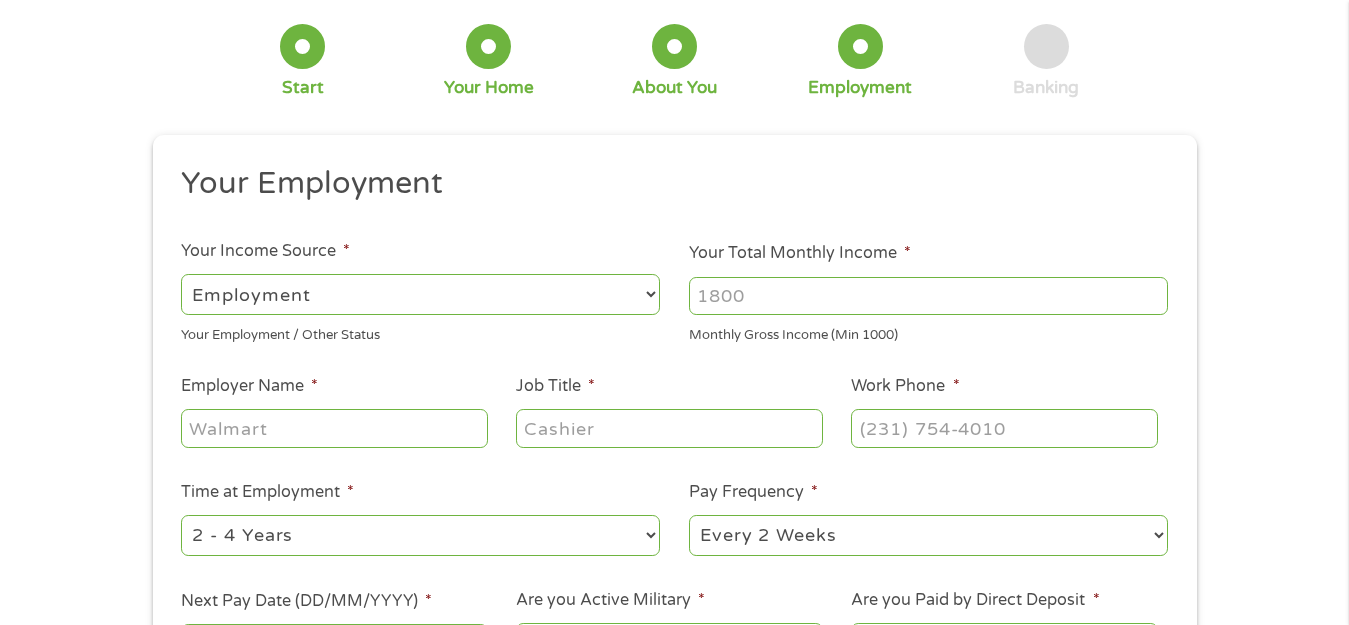 scroll, scrollTop: 0, scrollLeft: 0, axis: both 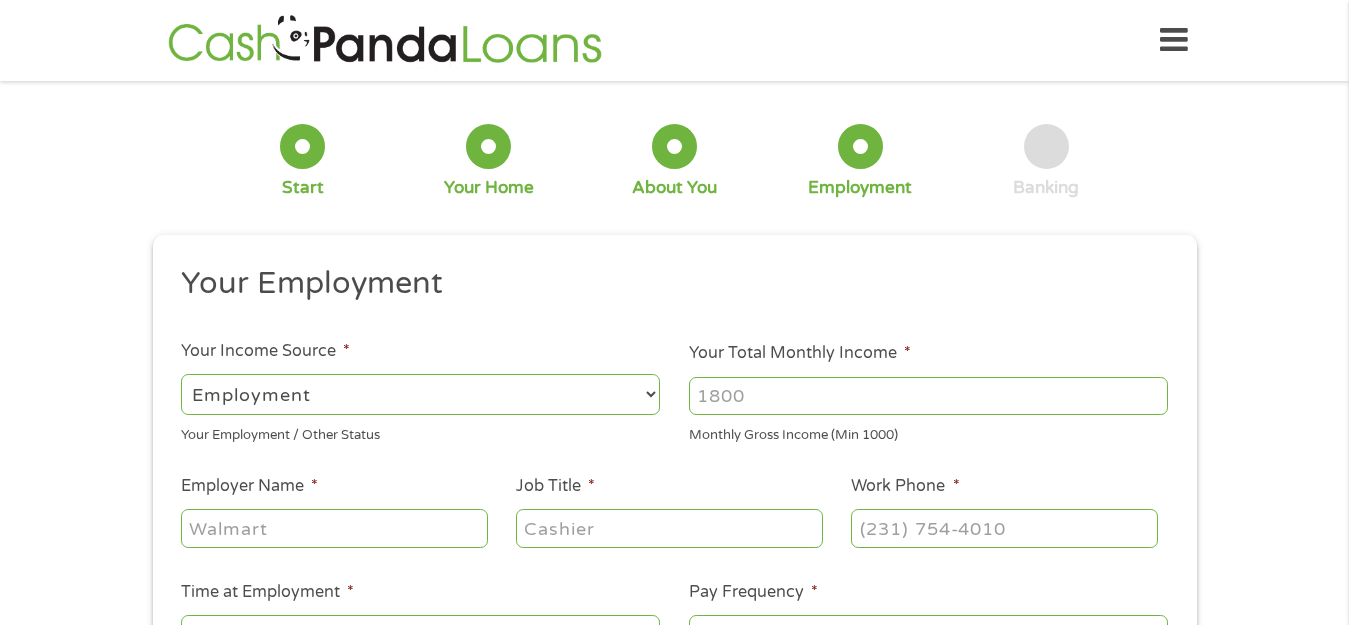 click on "Employer Name *" at bounding box center (334, 528) 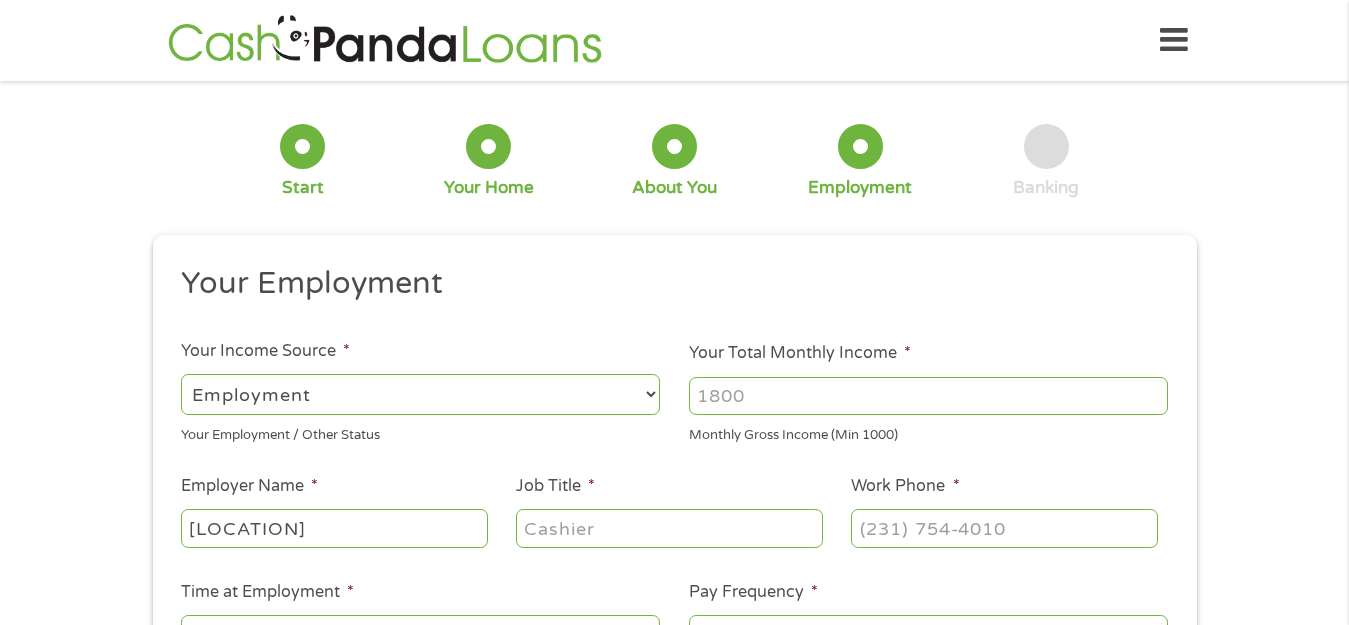 type on "[LOCATION]" 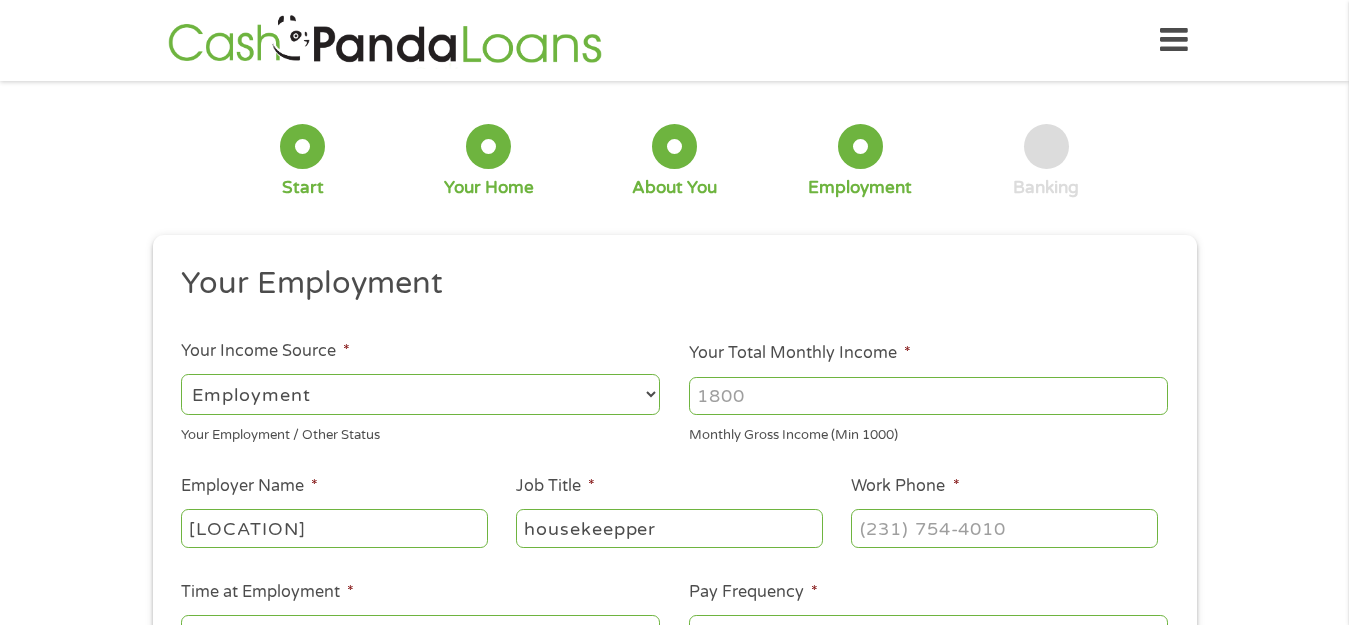 type on "housekeepper" 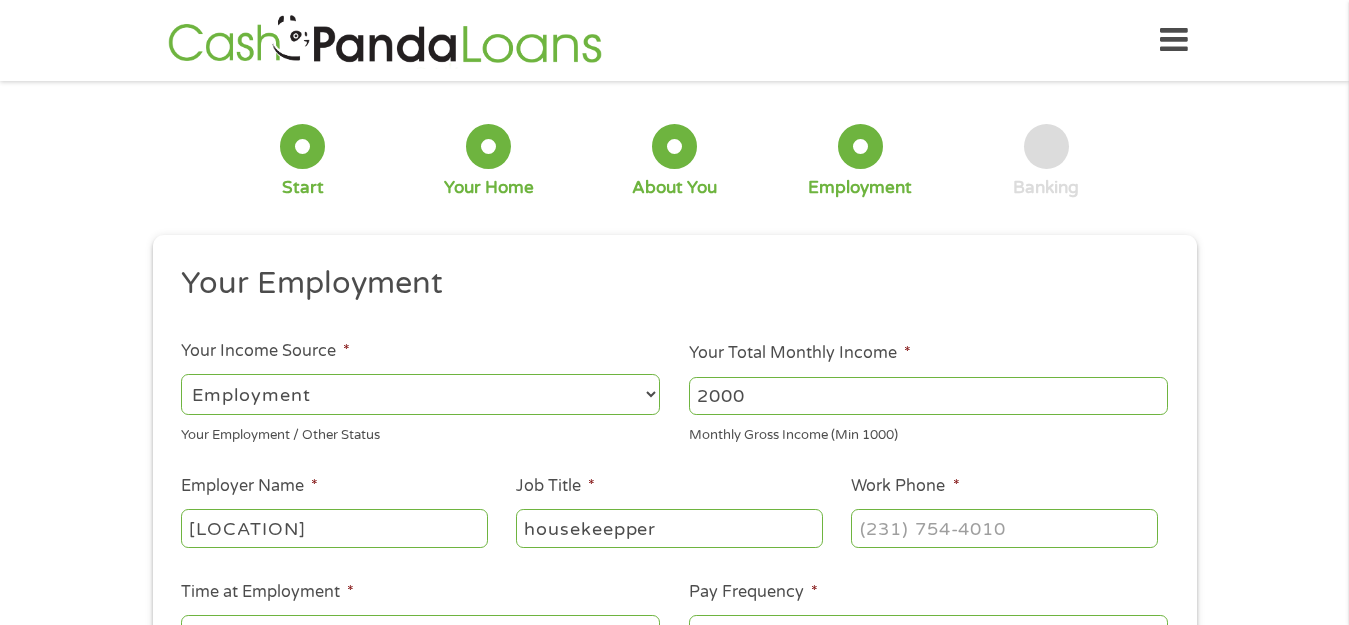 type on "2000" 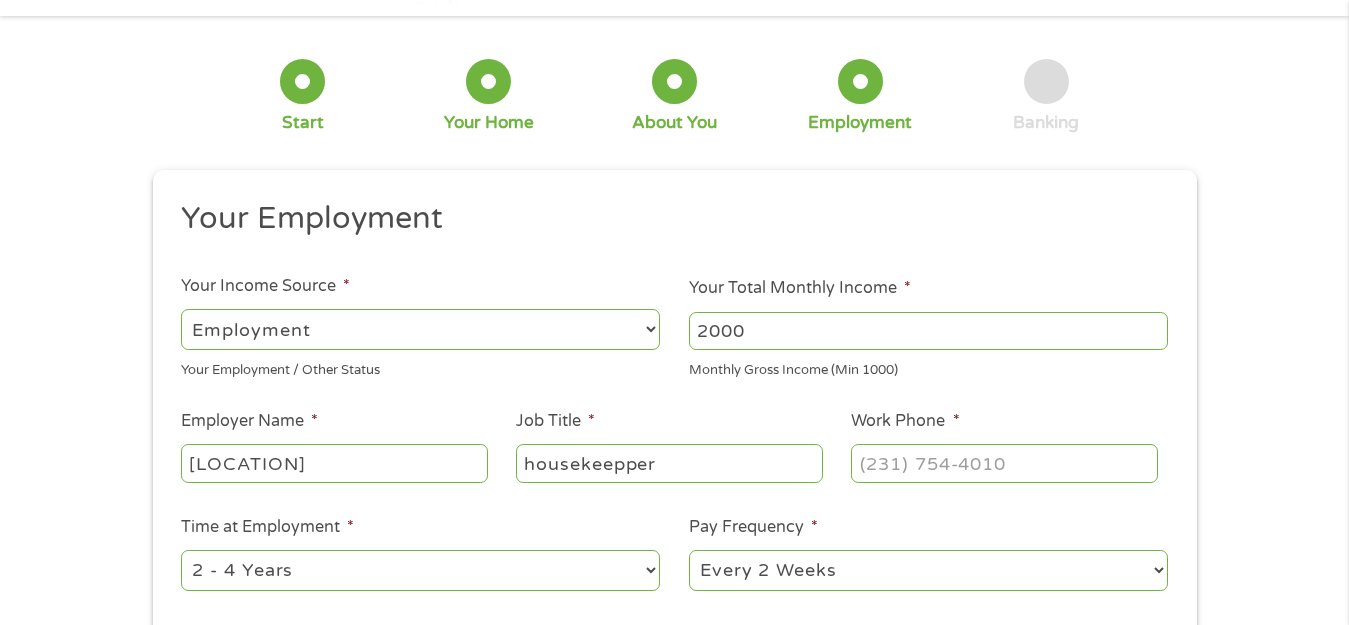 scroll, scrollTop: 100, scrollLeft: 0, axis: vertical 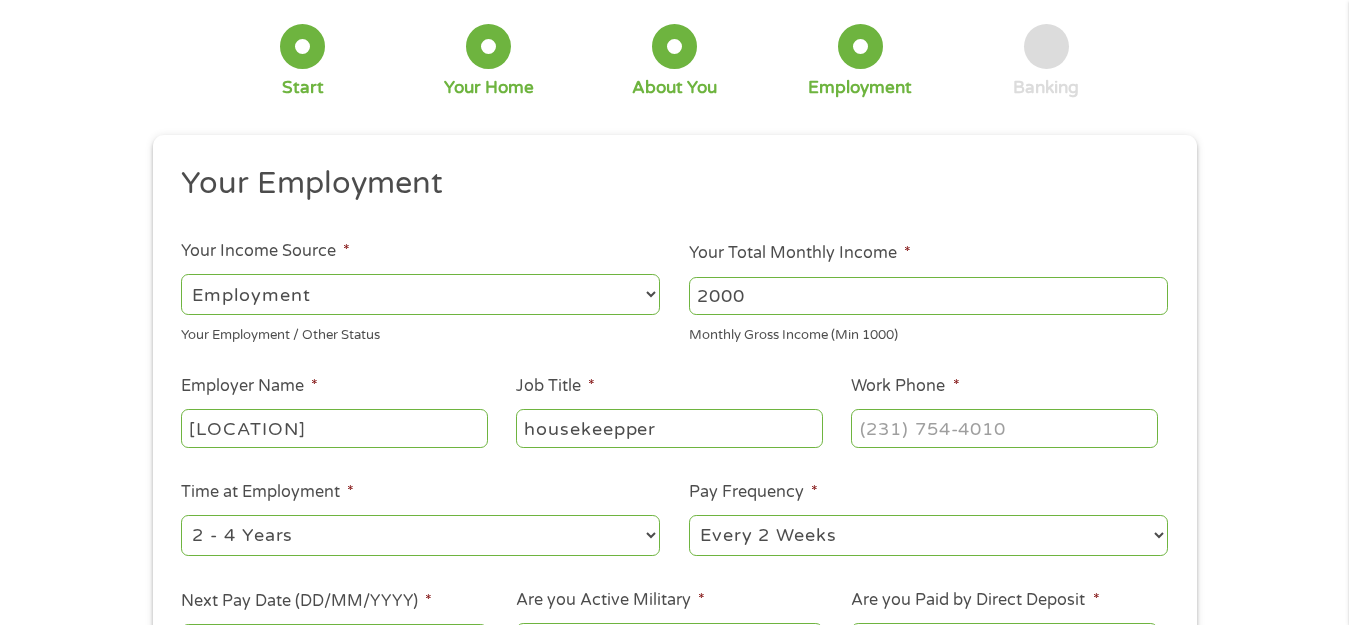 click on "Work Phone *" at bounding box center (1004, 428) 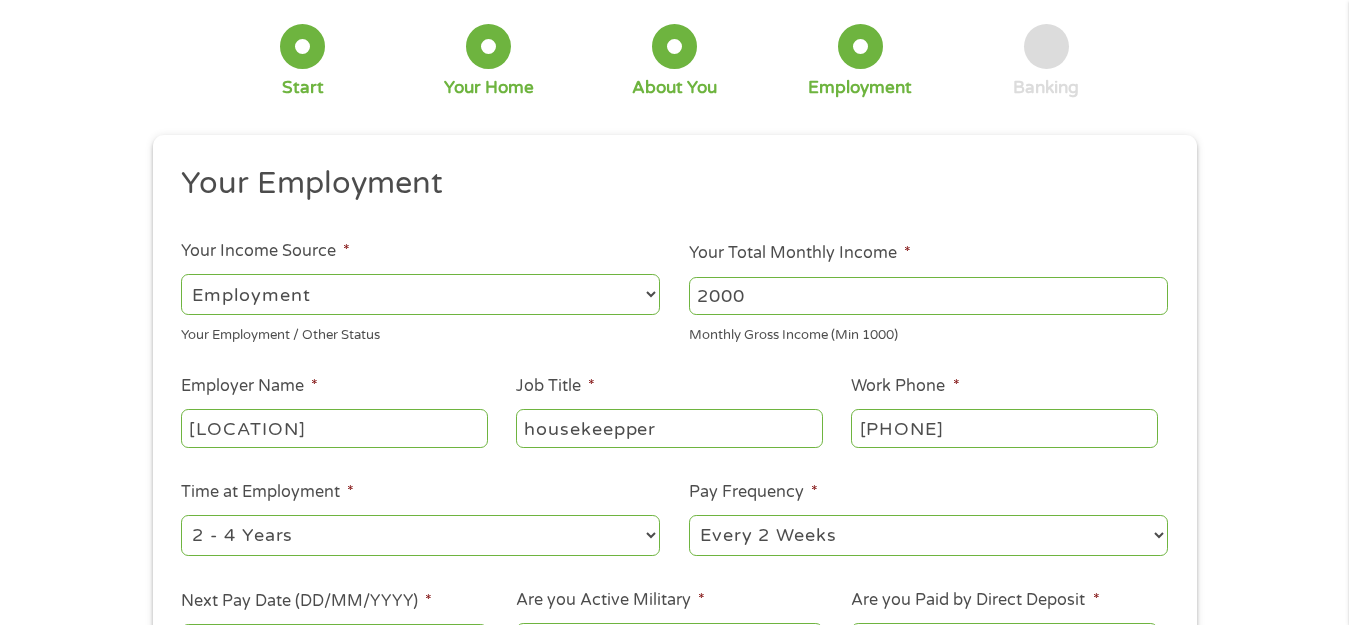 type on "[PHONE]" 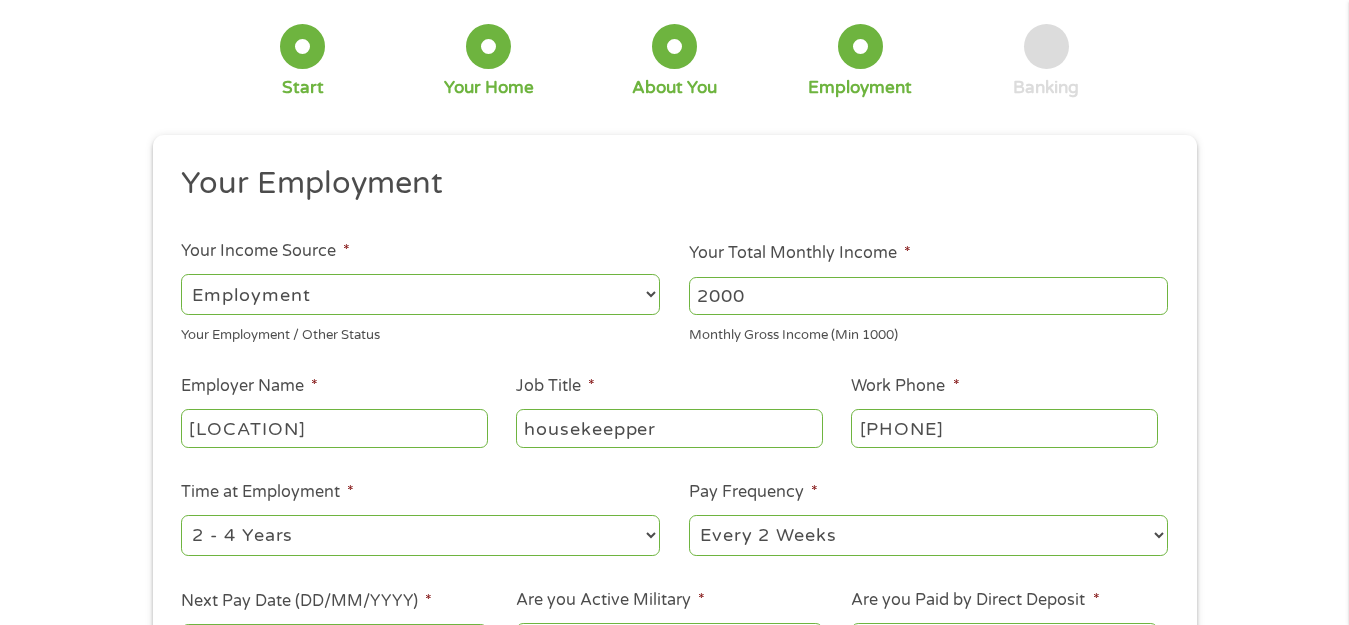 click on "--- Choose one --- 1 Year or less 1 - 2 Years 2 - 4 Years Over 4 Years" at bounding box center (420, 535) 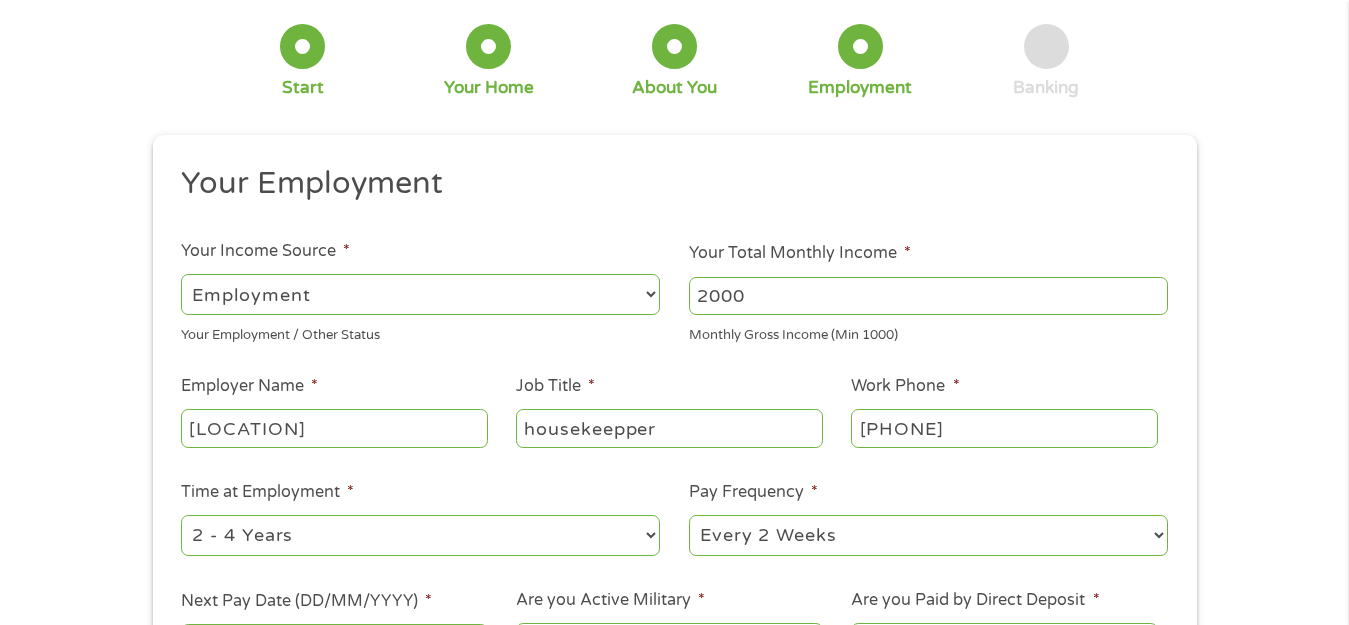 select on "24months" 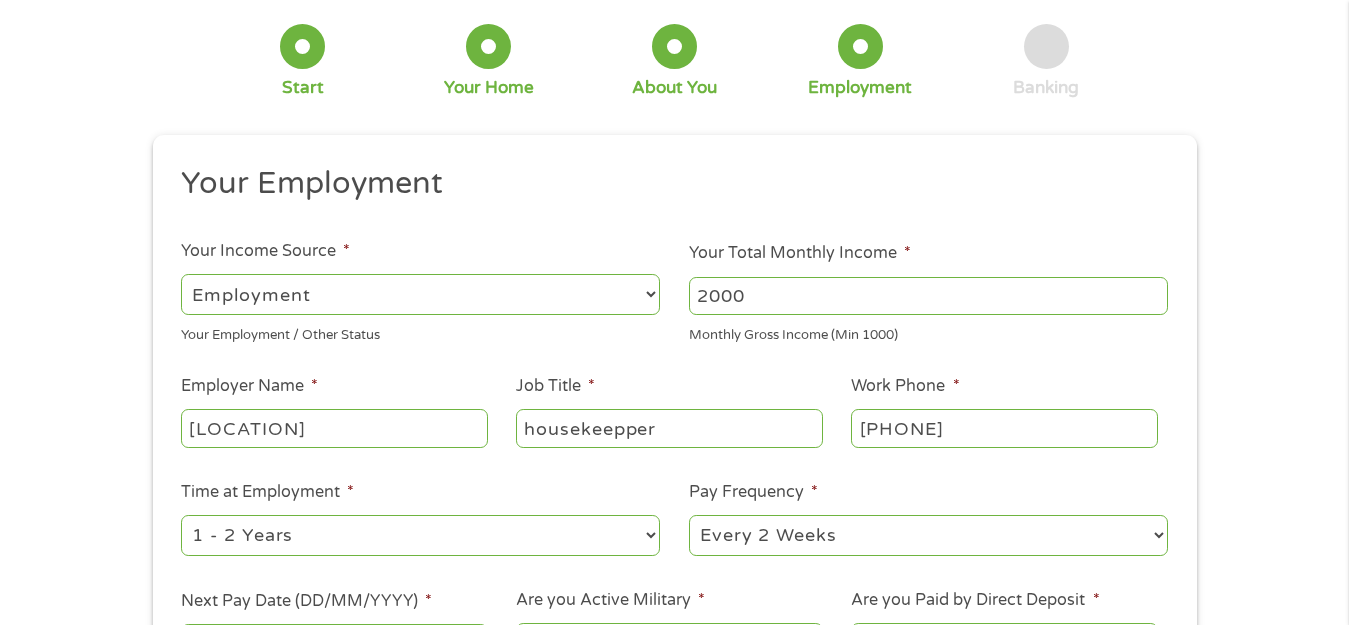 click on "--- Choose one --- 1 Year or less 1 - 2 Years 2 - 4 Years Over 4 Years" at bounding box center [420, 535] 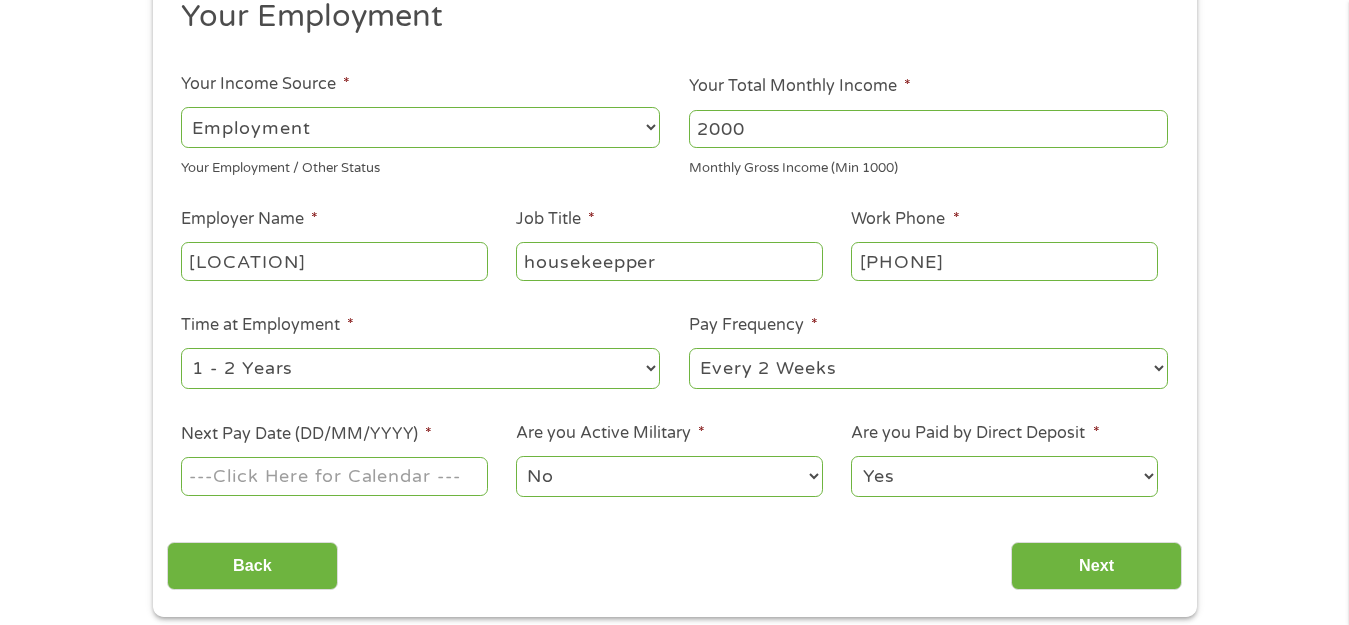 scroll, scrollTop: 300, scrollLeft: 0, axis: vertical 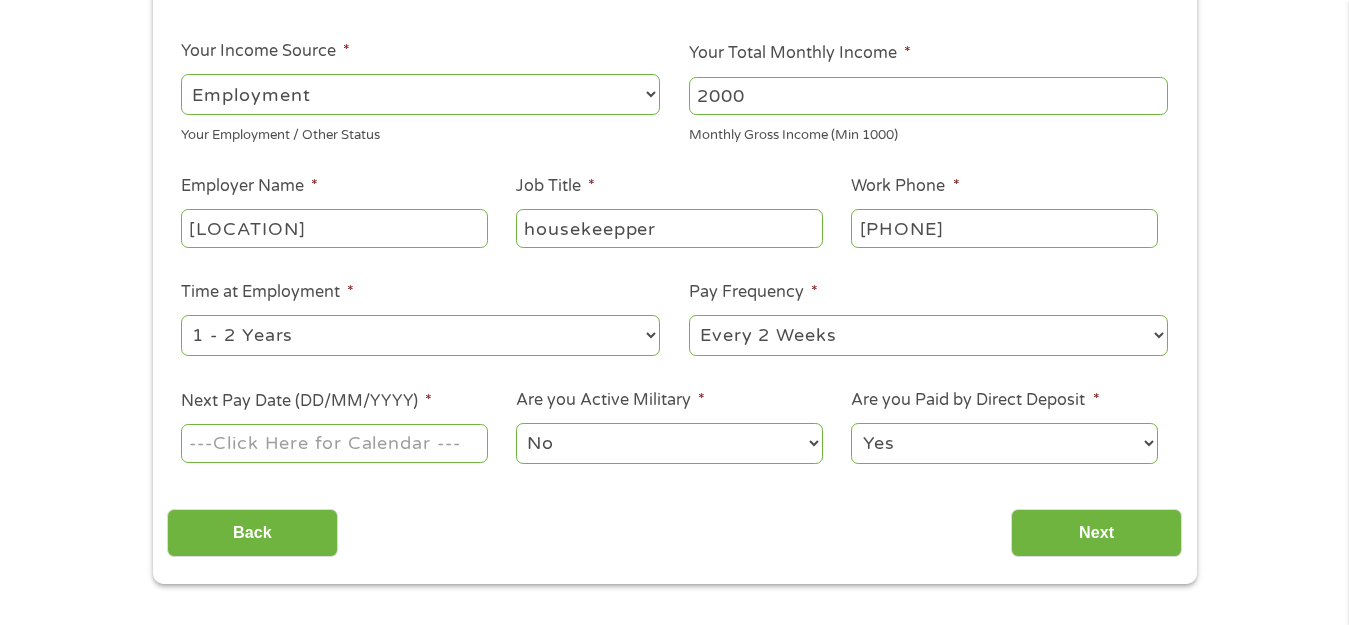 click on "housekeepper" at bounding box center (669, 228) 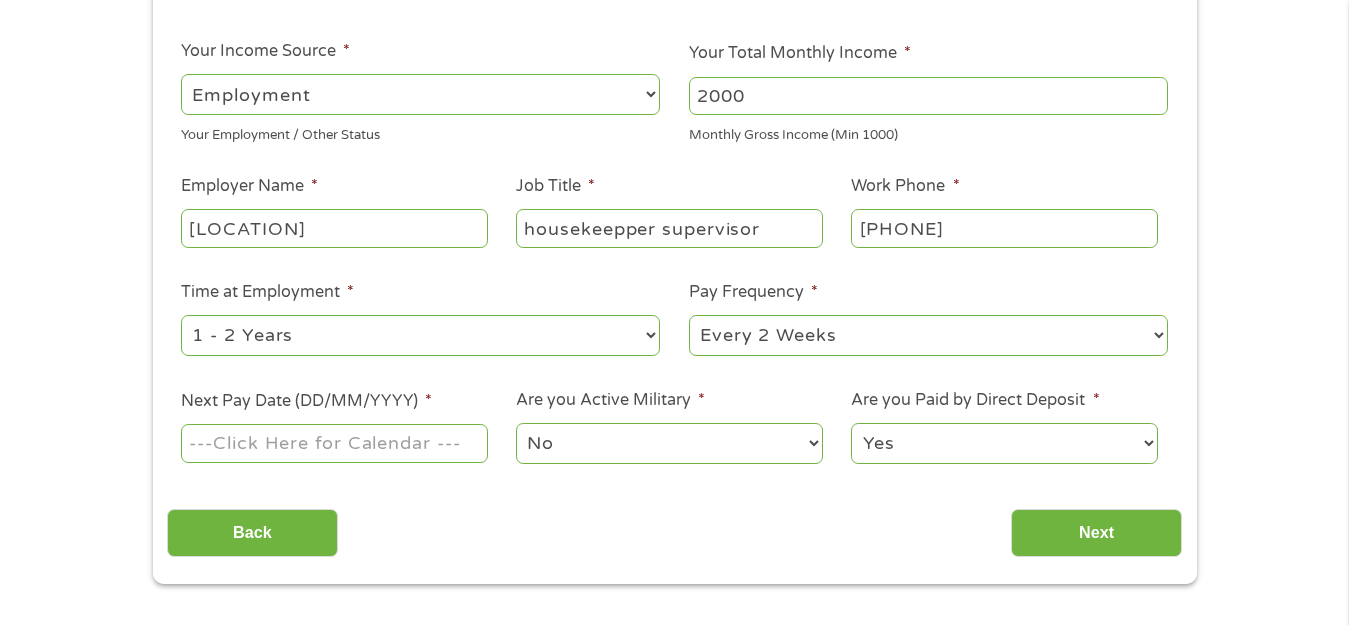 type on "housekeepper supervisor" 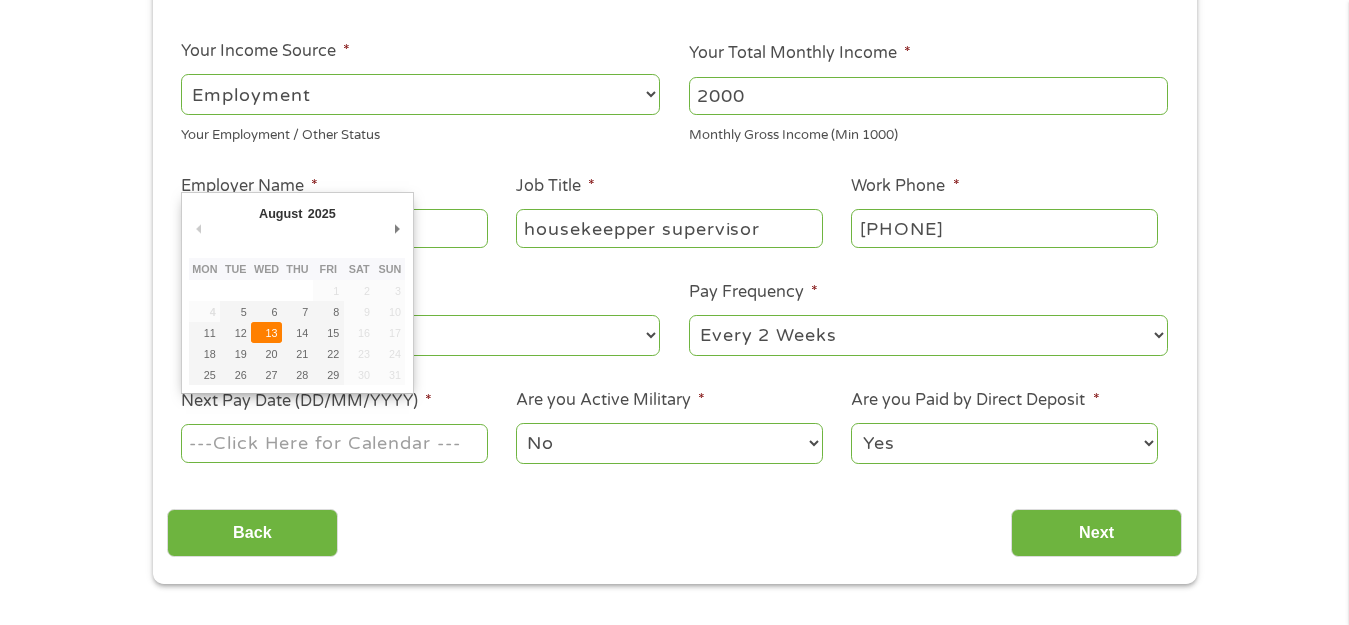 type on "[DATE]" 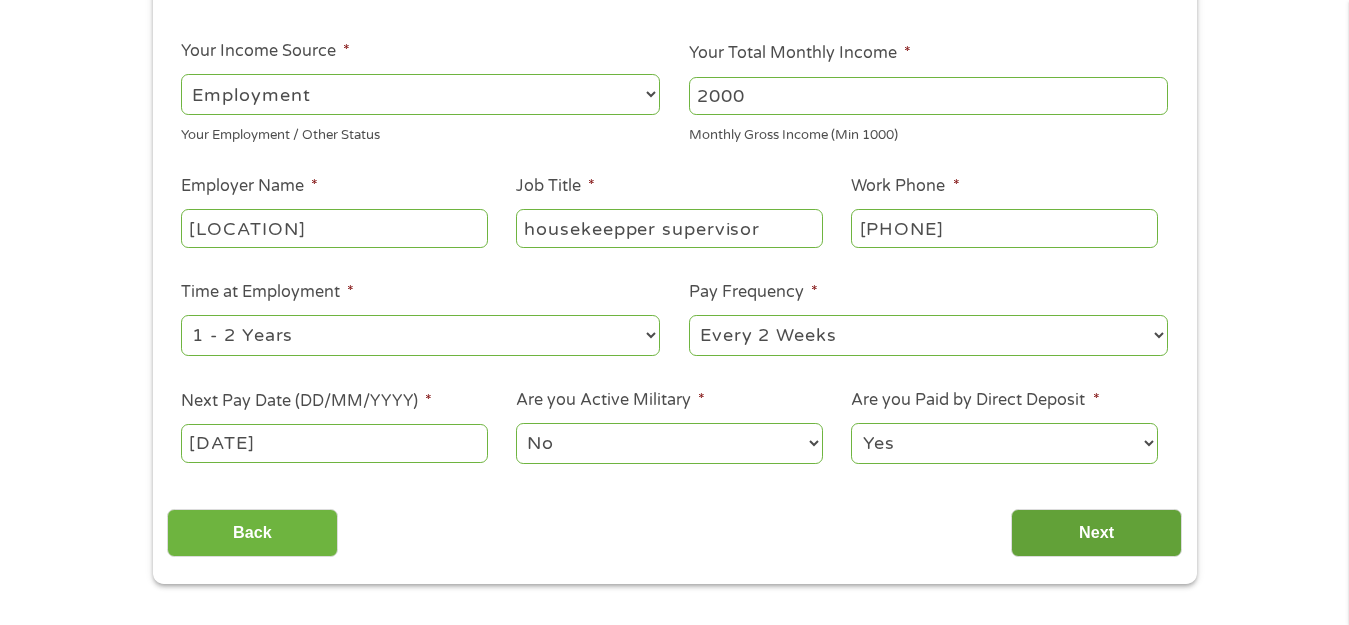 click on "Next" at bounding box center (1096, 533) 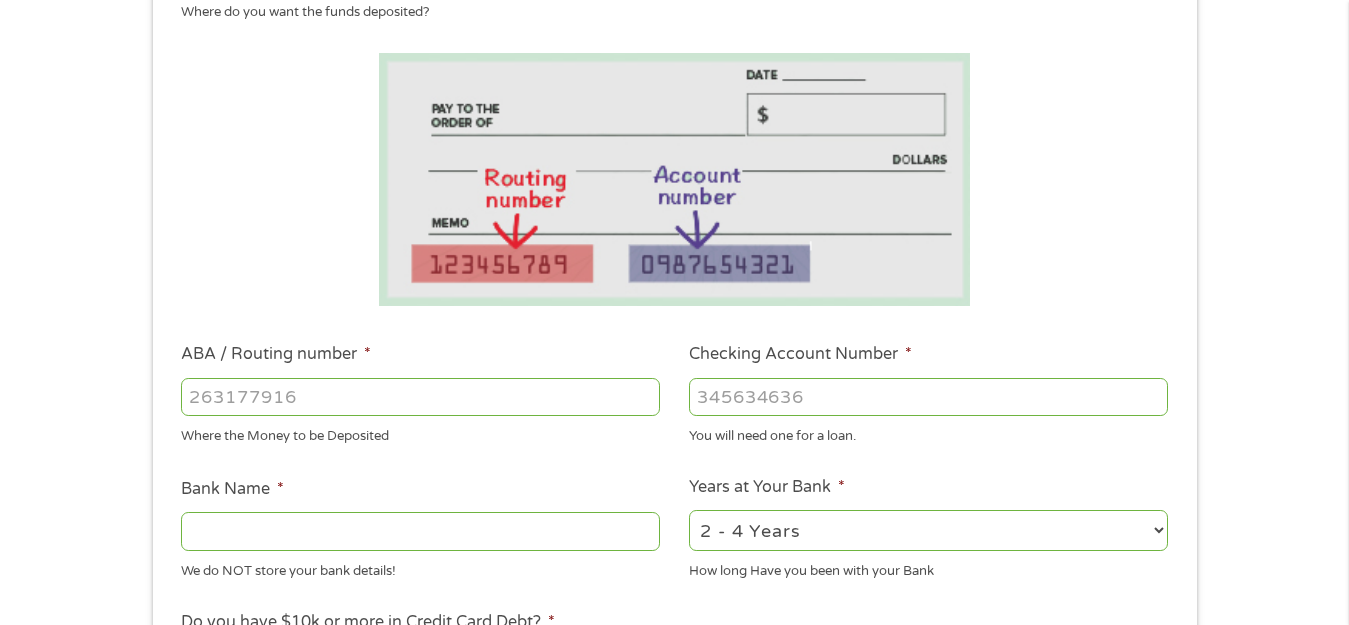 scroll, scrollTop: 0, scrollLeft: 0, axis: both 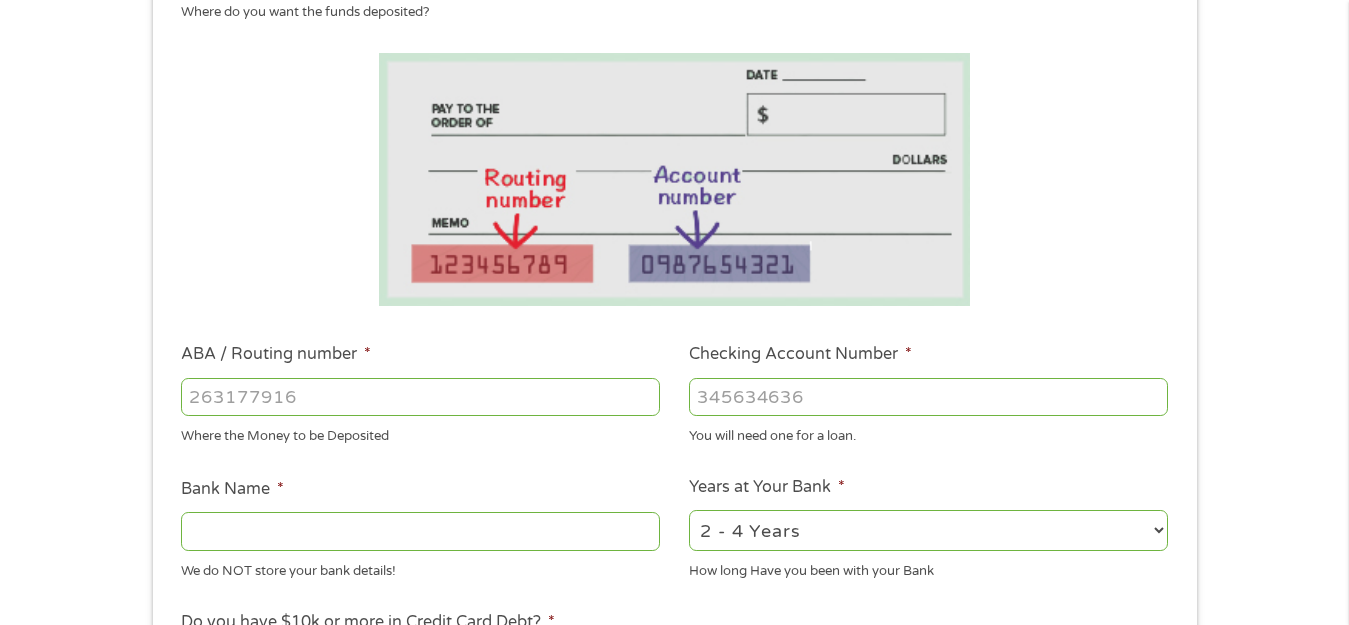 click on "ABA / Routing number *" at bounding box center [420, 397] 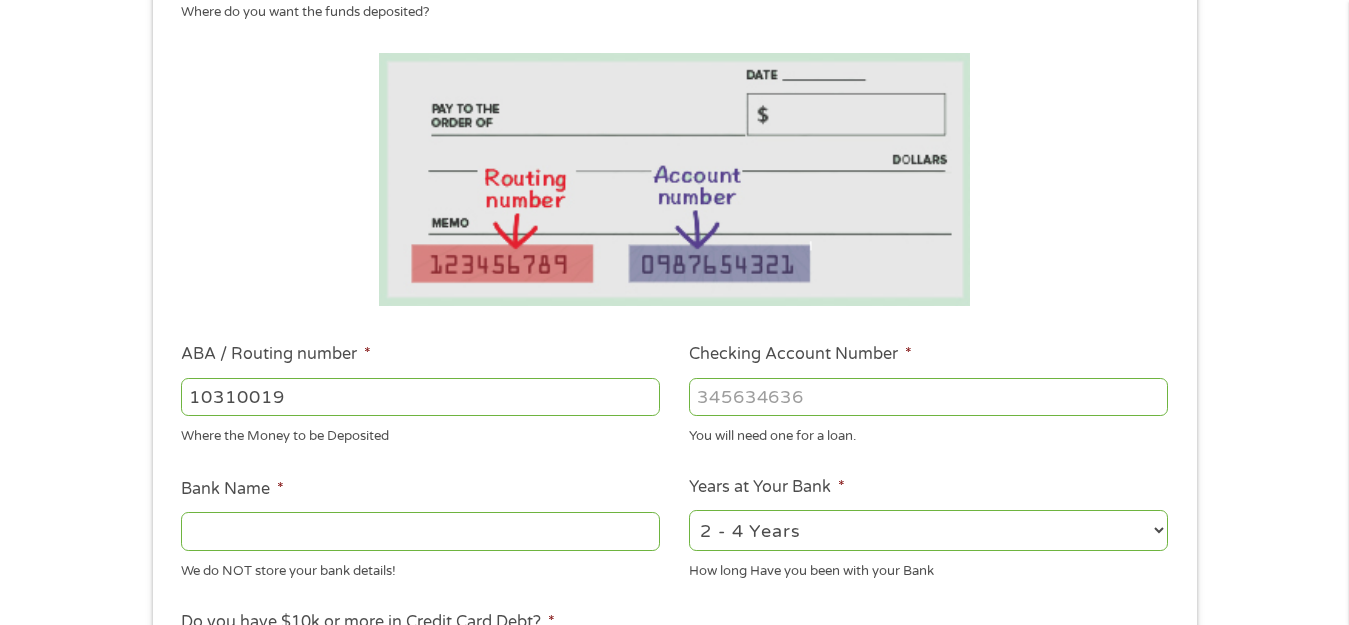 type on "103100195" 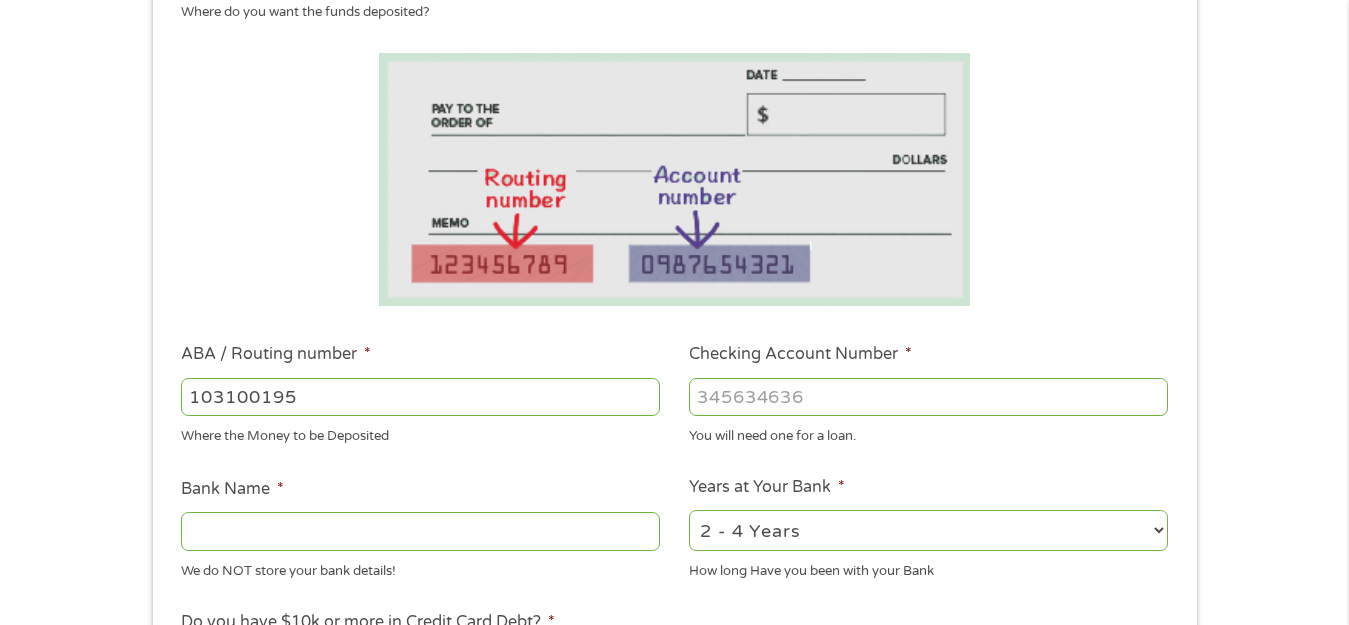 type on "CENTRAL NATIONAL BANK  TRUST" 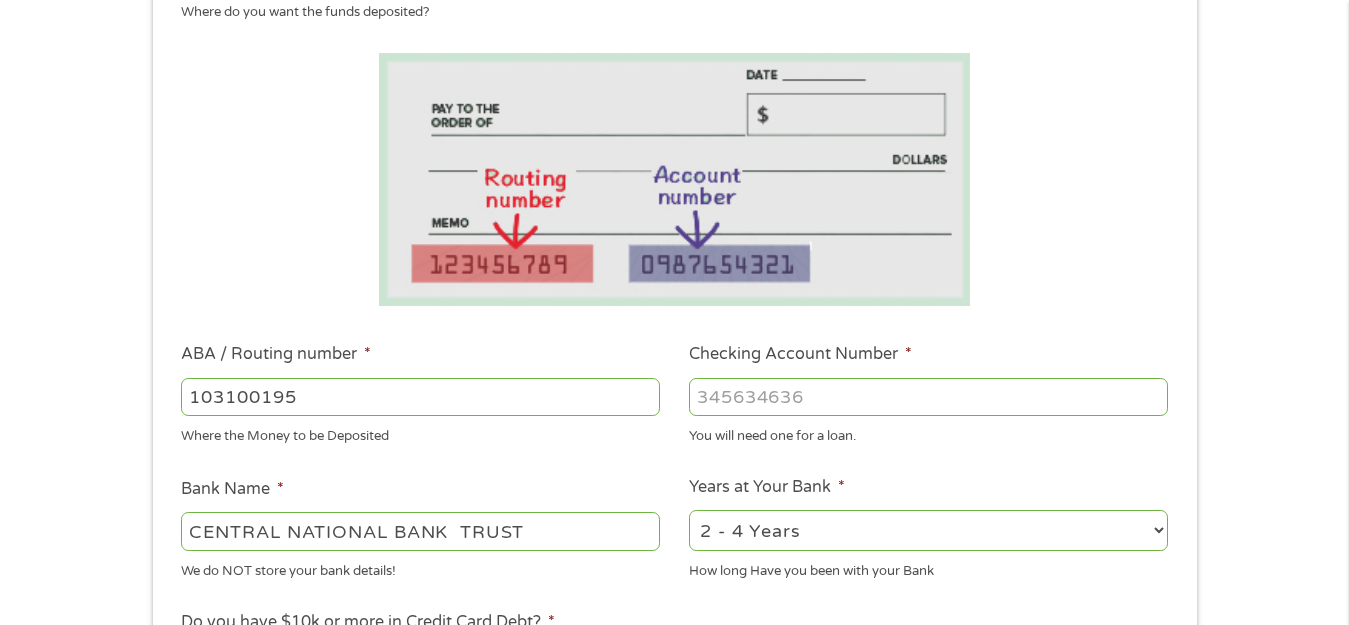 type on "103100195" 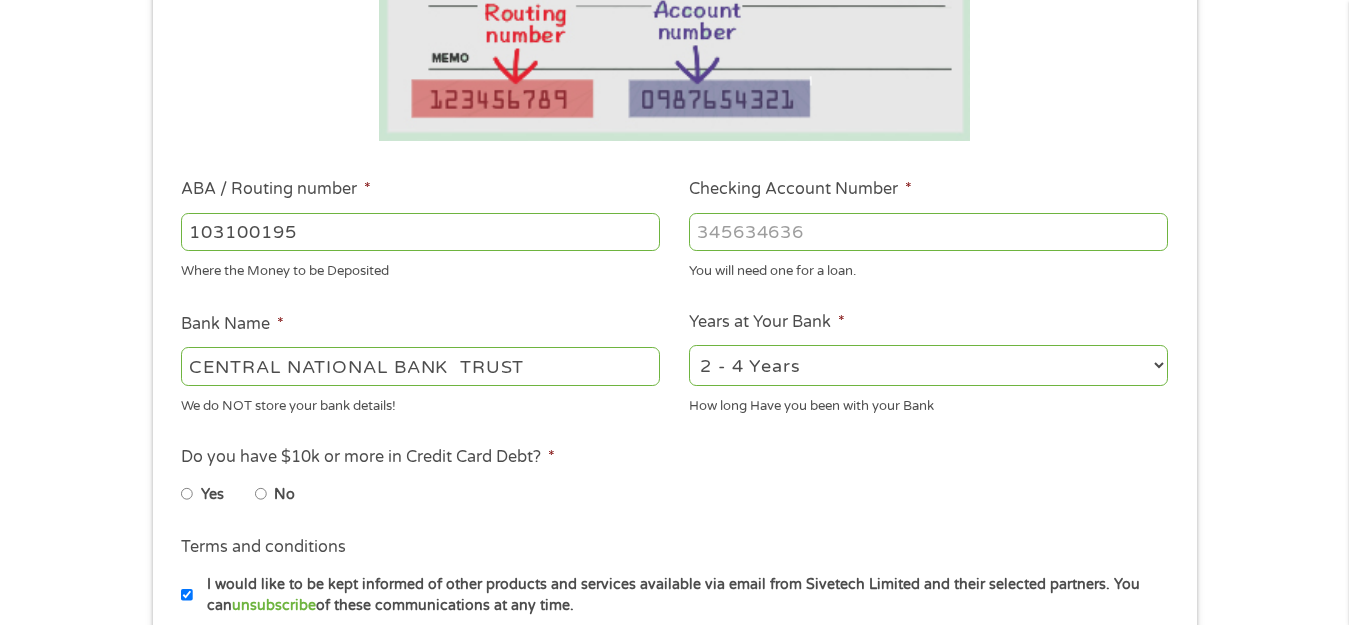 scroll, scrollTop: 500, scrollLeft: 0, axis: vertical 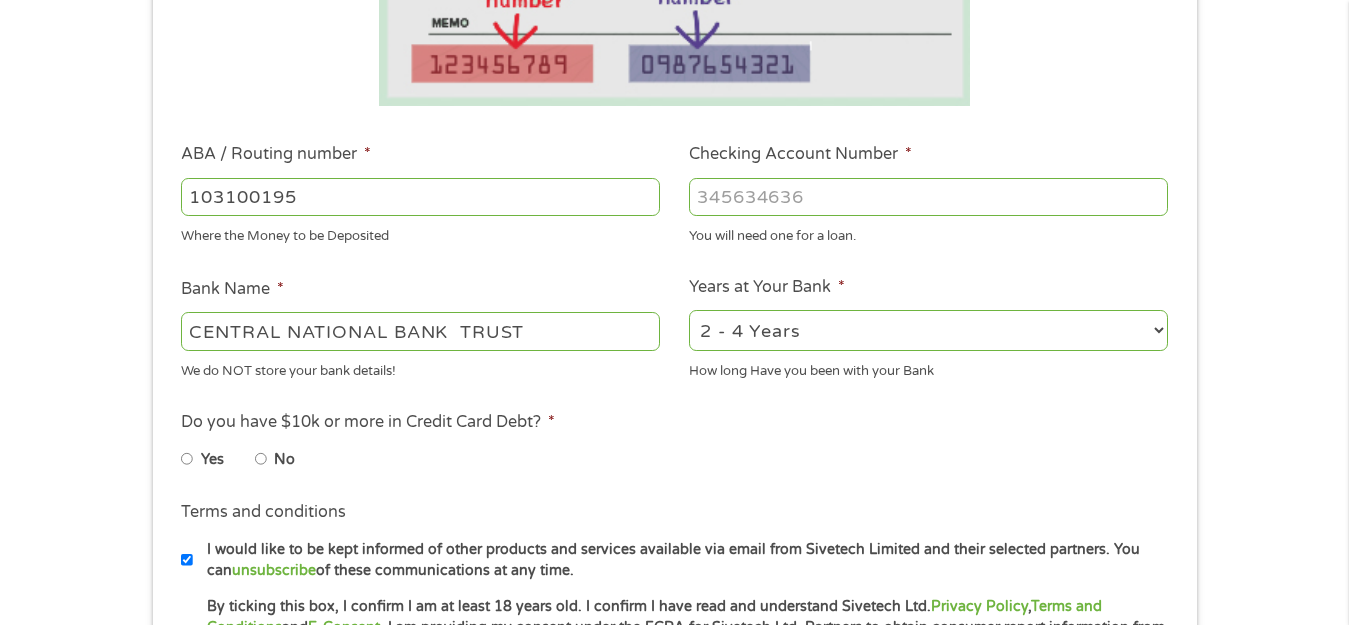 type on "[NUMBER]" 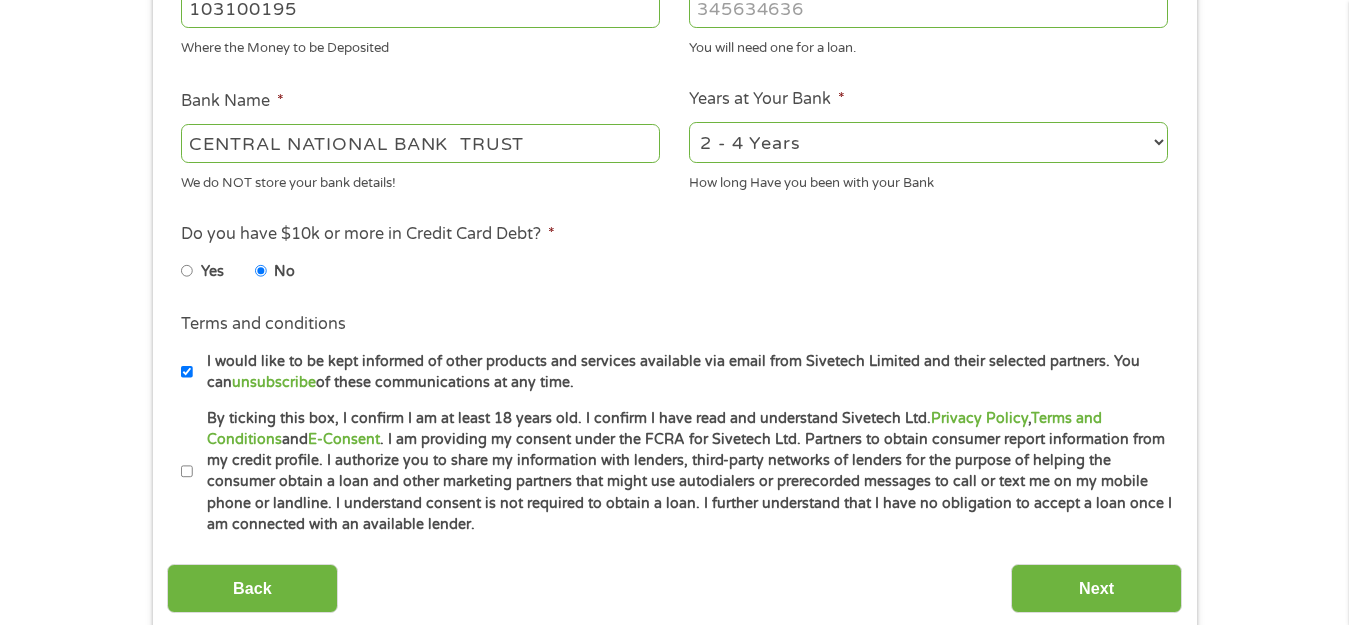 scroll, scrollTop: 700, scrollLeft: 0, axis: vertical 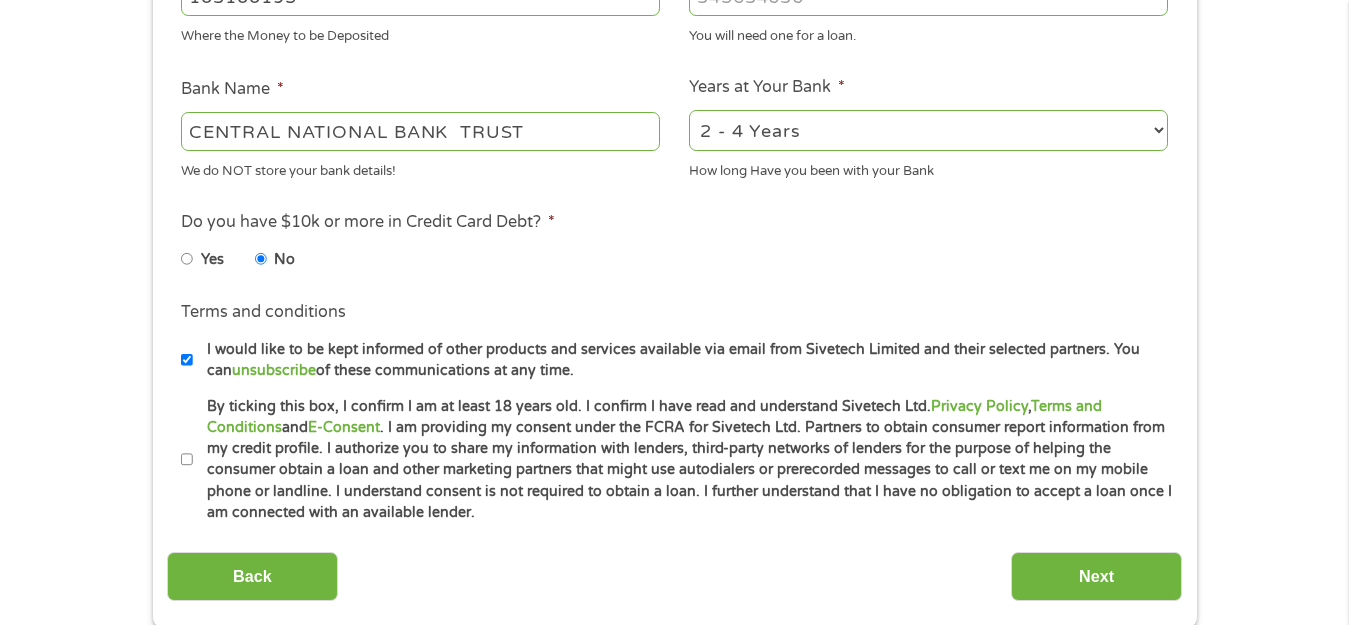 click on "By ticking this box, I confirm I am at least 18 years old. I confirm I have read and understand Sivetech Ltd.  Privacy Policy ,  Terms and Conditions  and  E-Consent . I am providing my consent under the FCRA for Sivetech Ltd. Partners to obtain consumer report information from my credit profile. I authorize you to share my information with lenders, third-party networks of lenders for the purpose of helping the consumer obtain a loan and other marketing partners that might use autodialers or prerecorded messages to call or text me on my mobile phone or landline. I understand consent is not required to obtain a loan. I further understand that I have no obligation to accept a loan once I am connected with an available lender." at bounding box center (187, 460) 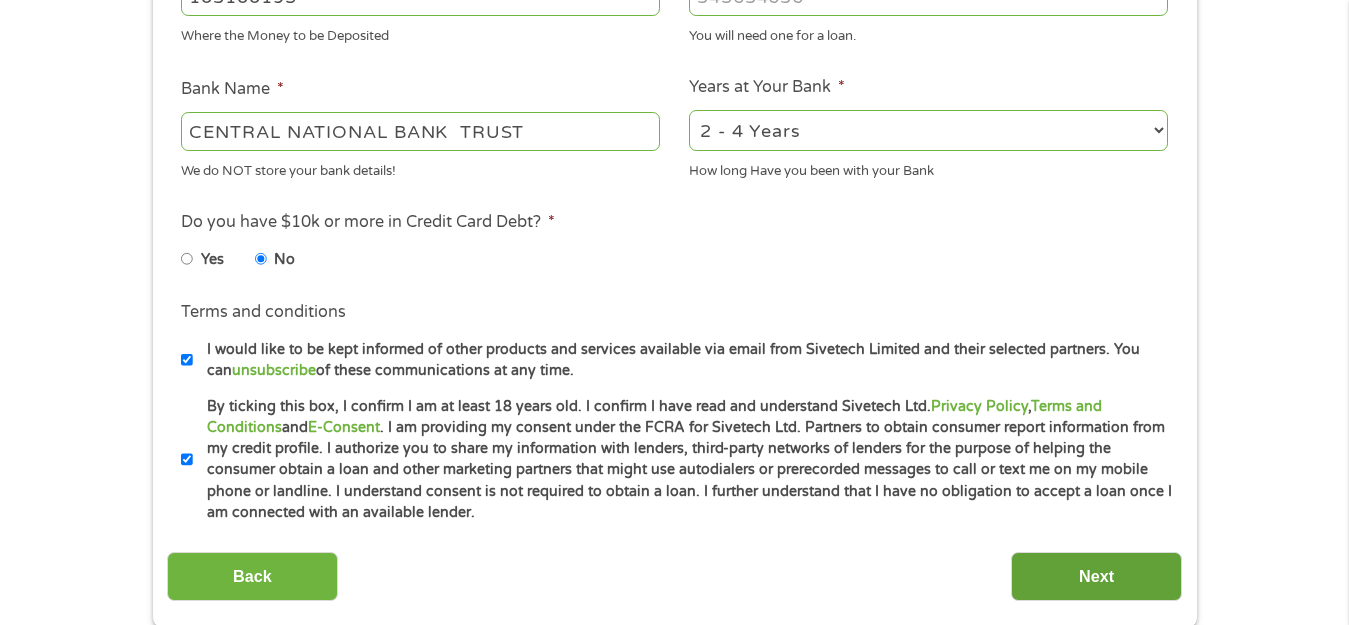 click on "Next" at bounding box center [1096, 576] 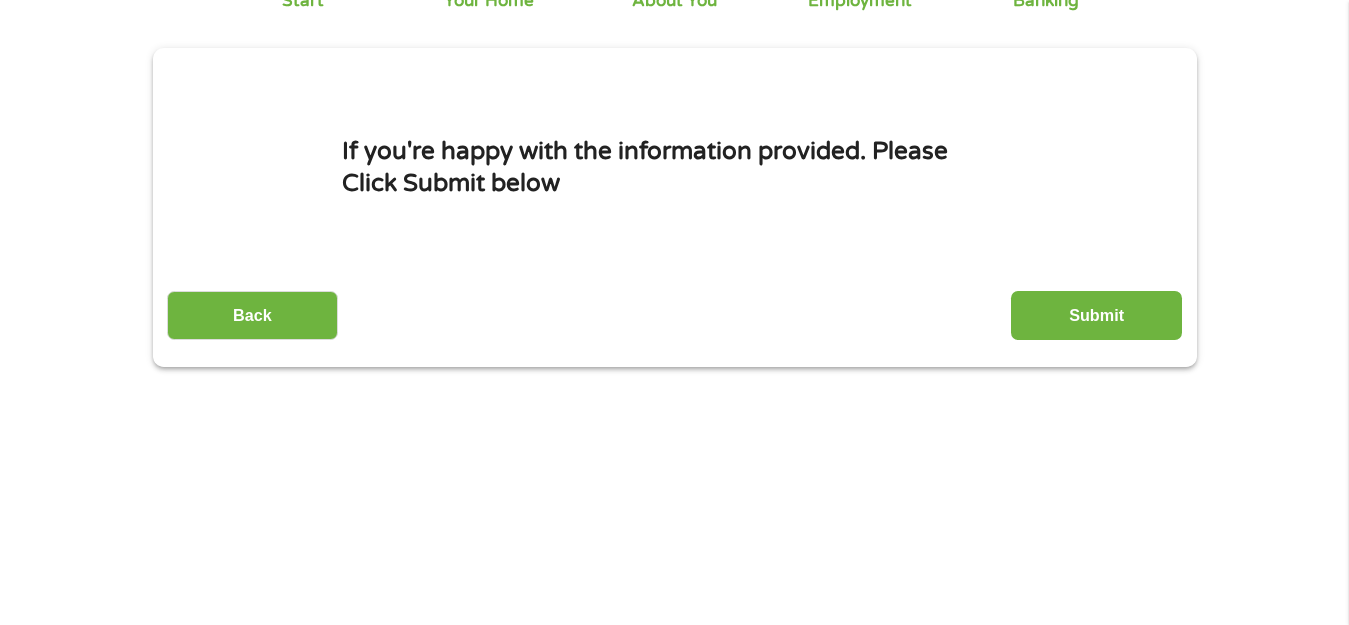 scroll, scrollTop: 0, scrollLeft: 0, axis: both 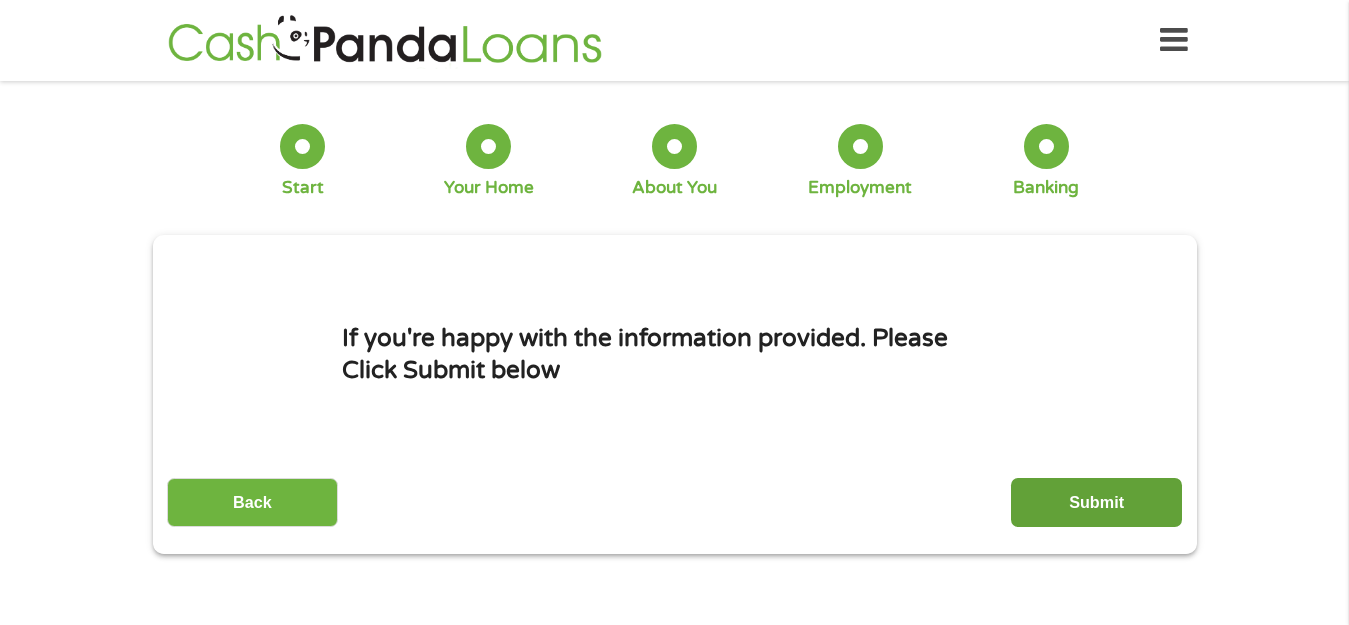 click on "Submit" at bounding box center (1096, 502) 